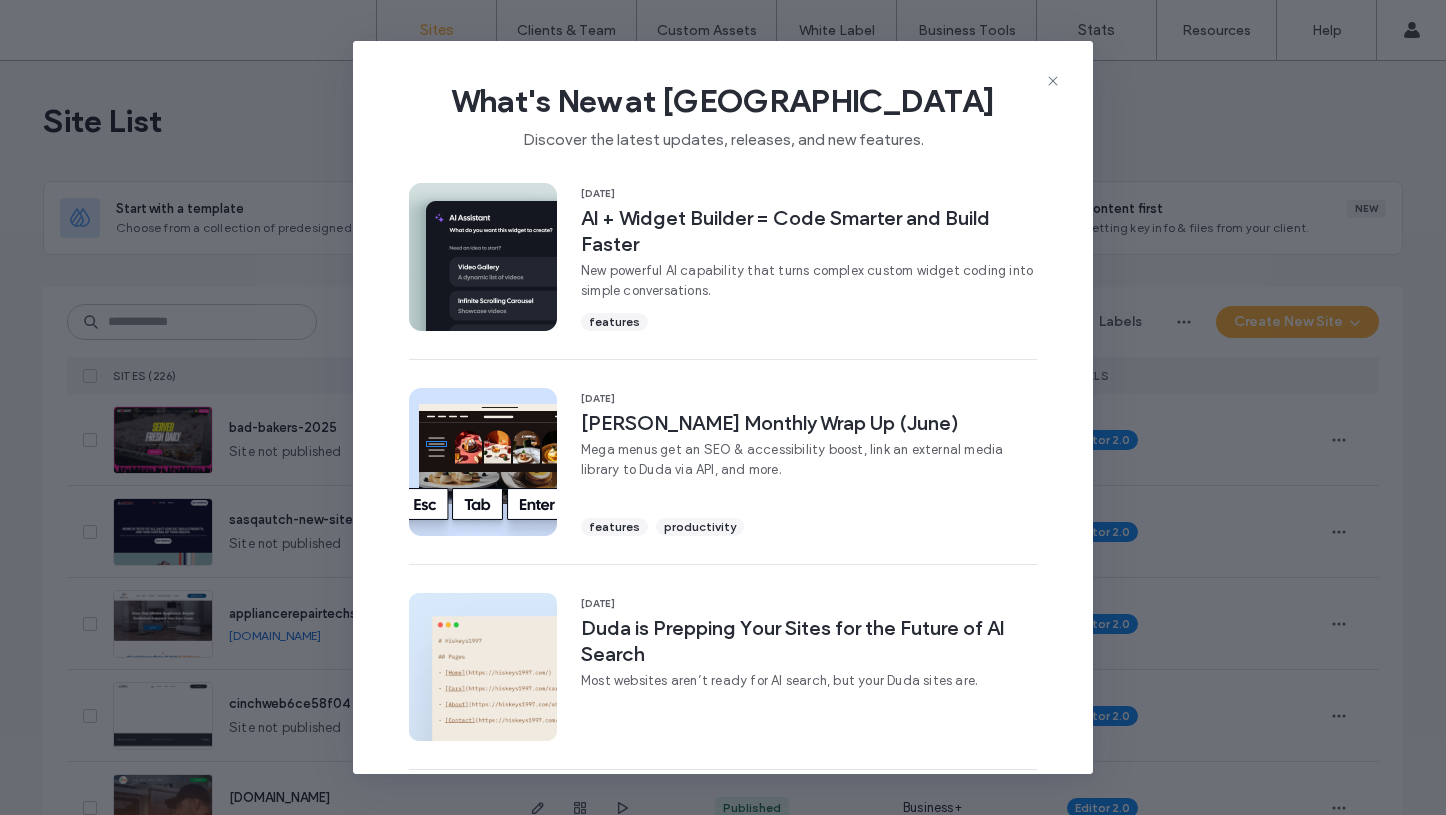 scroll, scrollTop: 0, scrollLeft: 0, axis: both 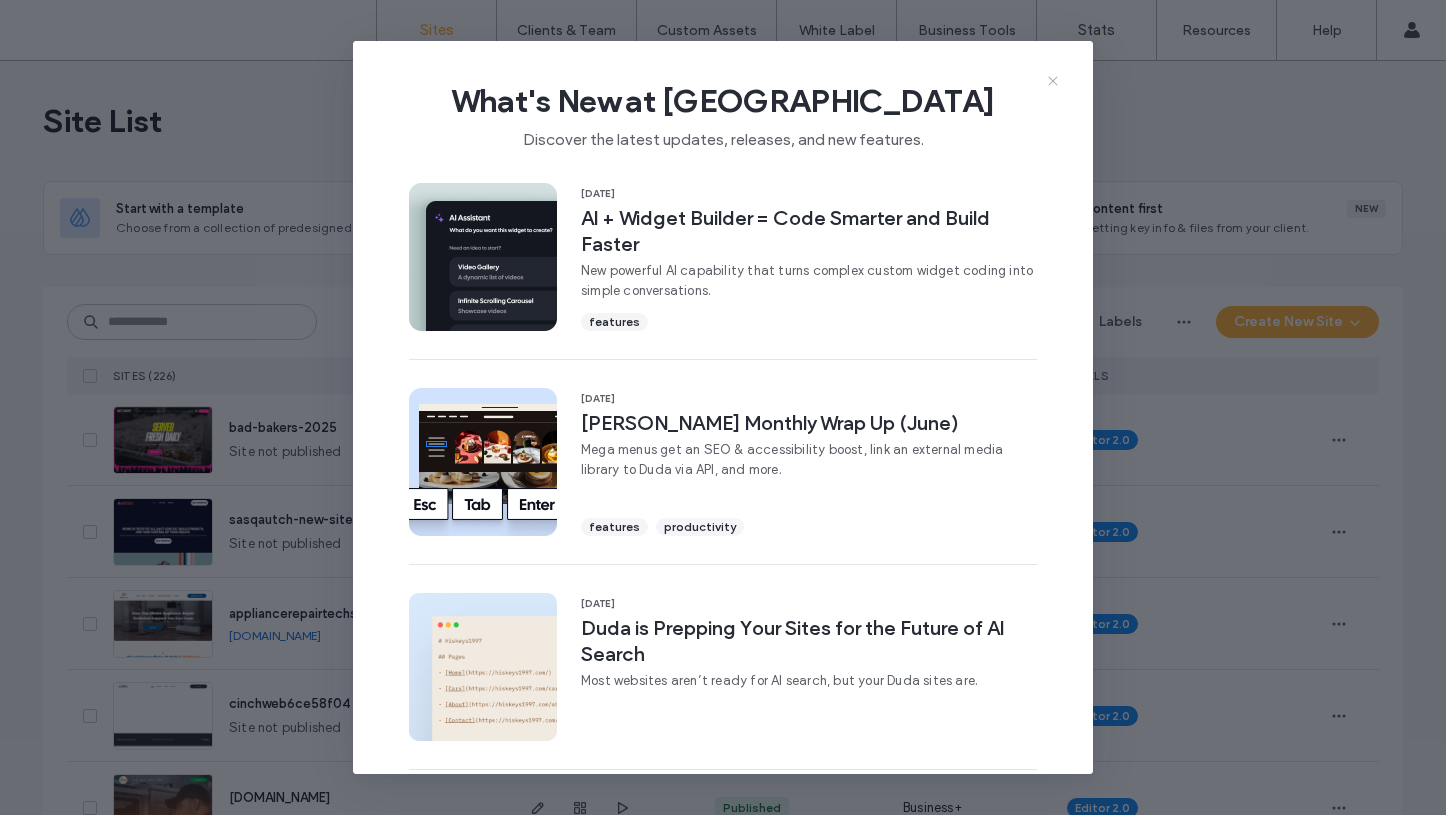 click 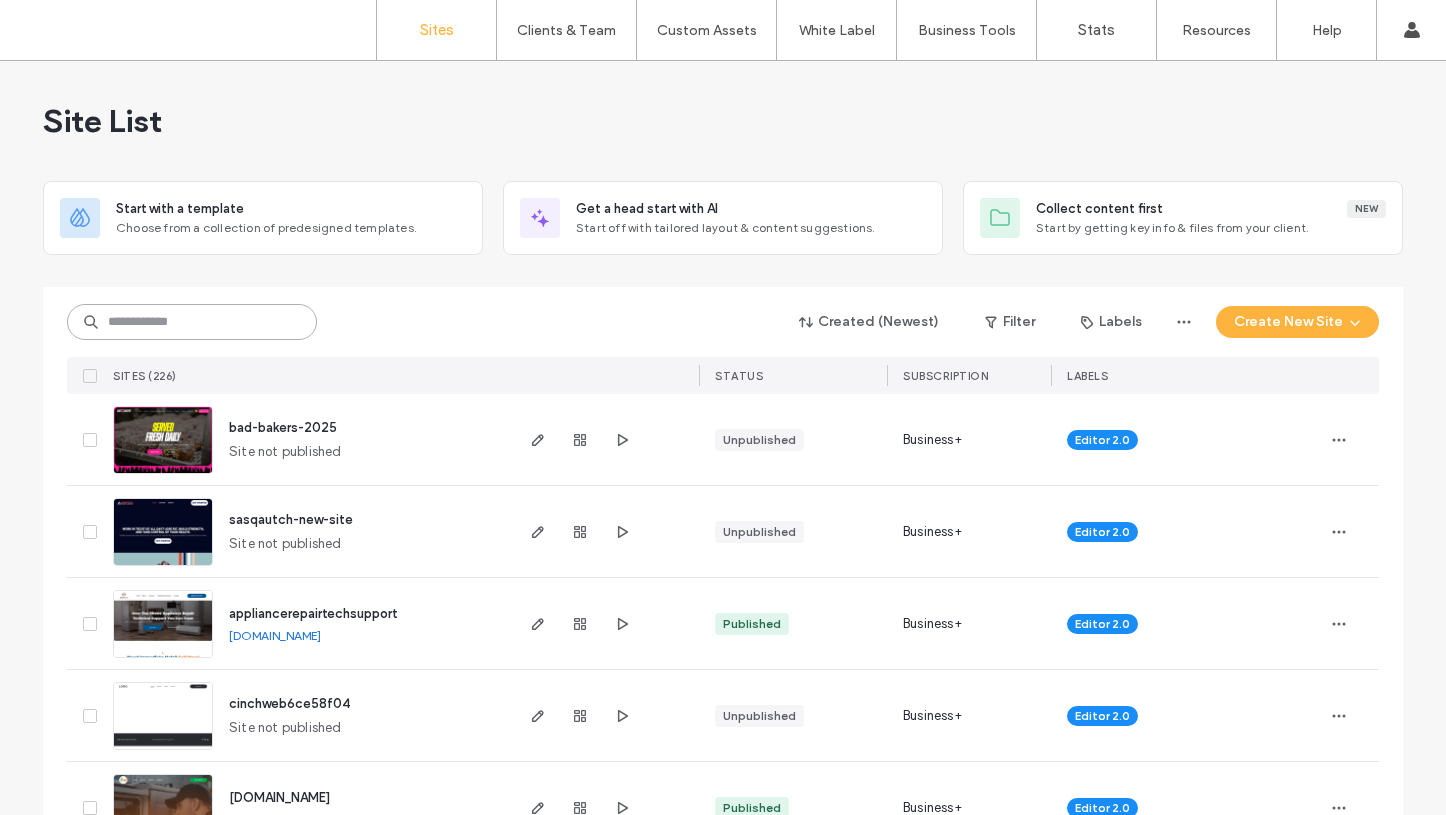 click at bounding box center (192, 322) 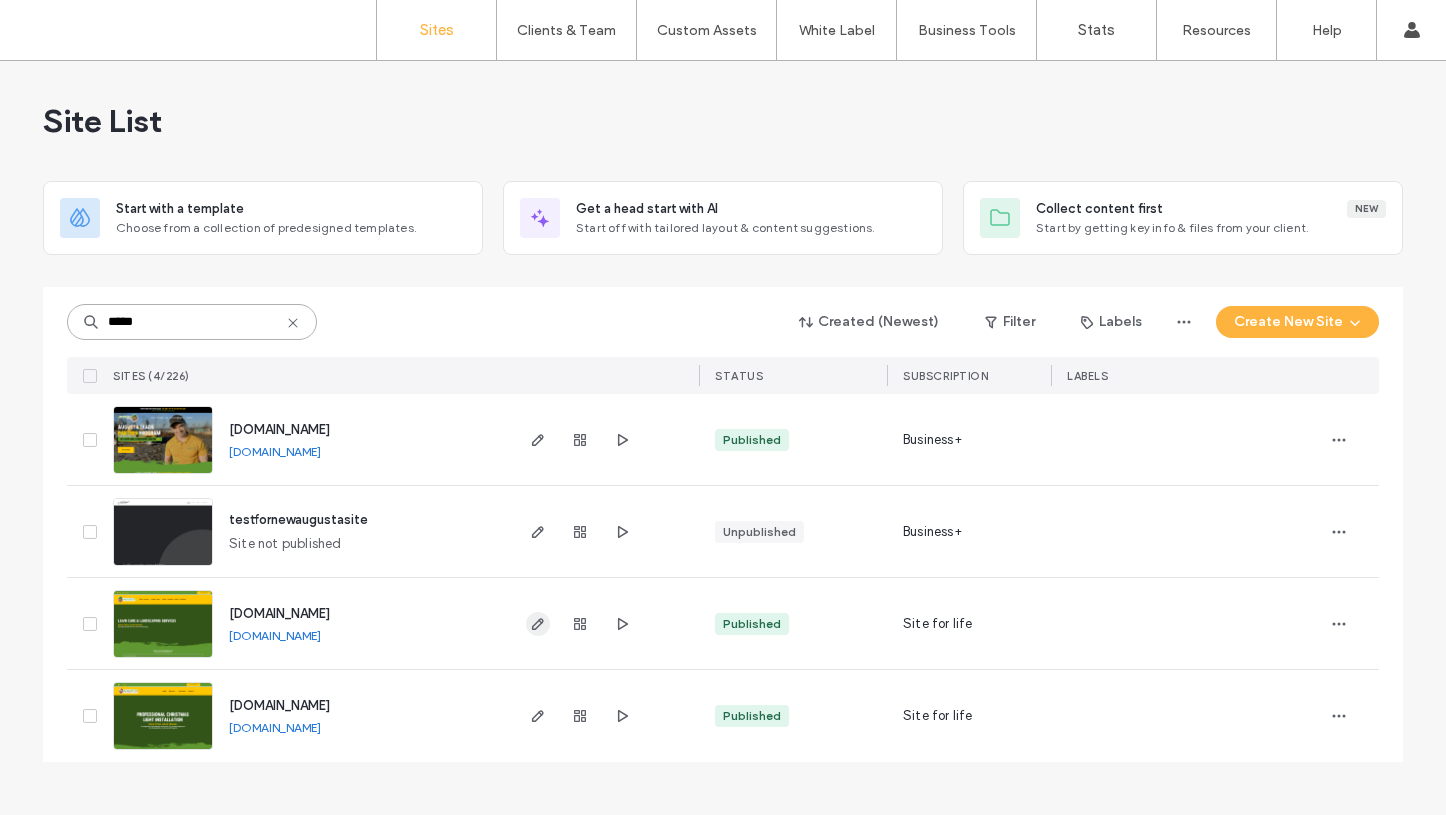 type on "*****" 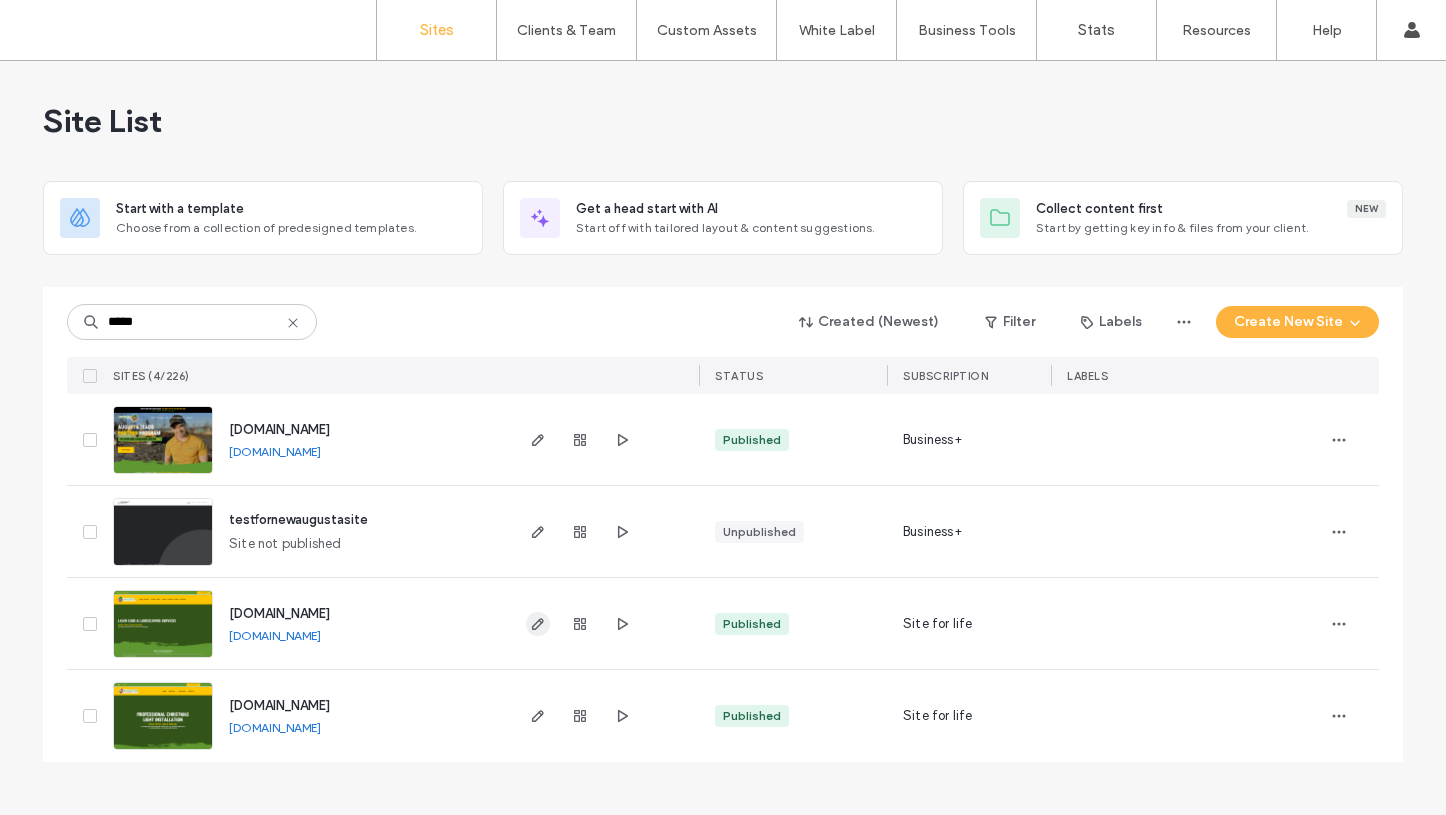 click 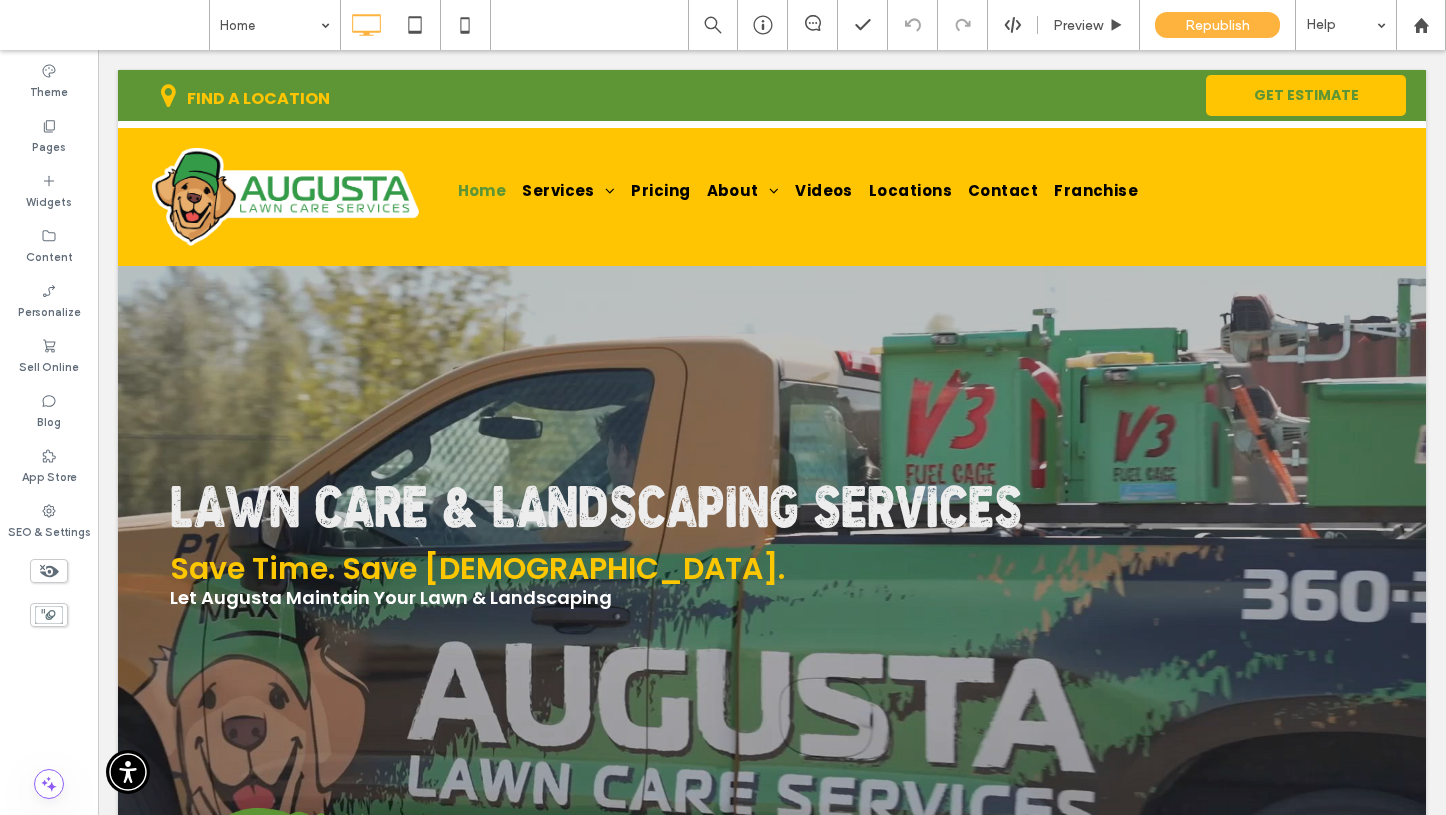 scroll, scrollTop: 0, scrollLeft: 0, axis: both 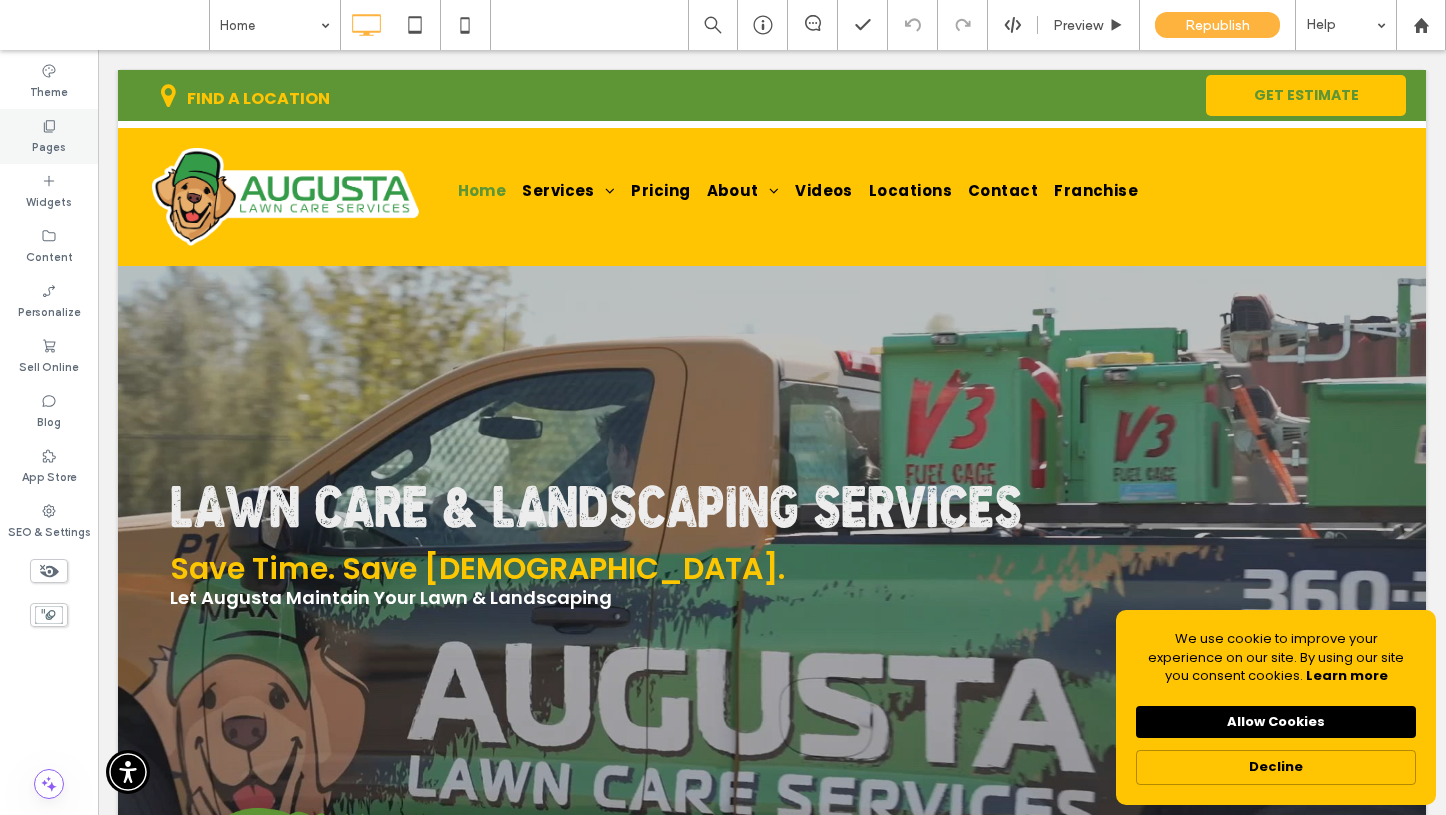 click on "Pages" at bounding box center [49, 145] 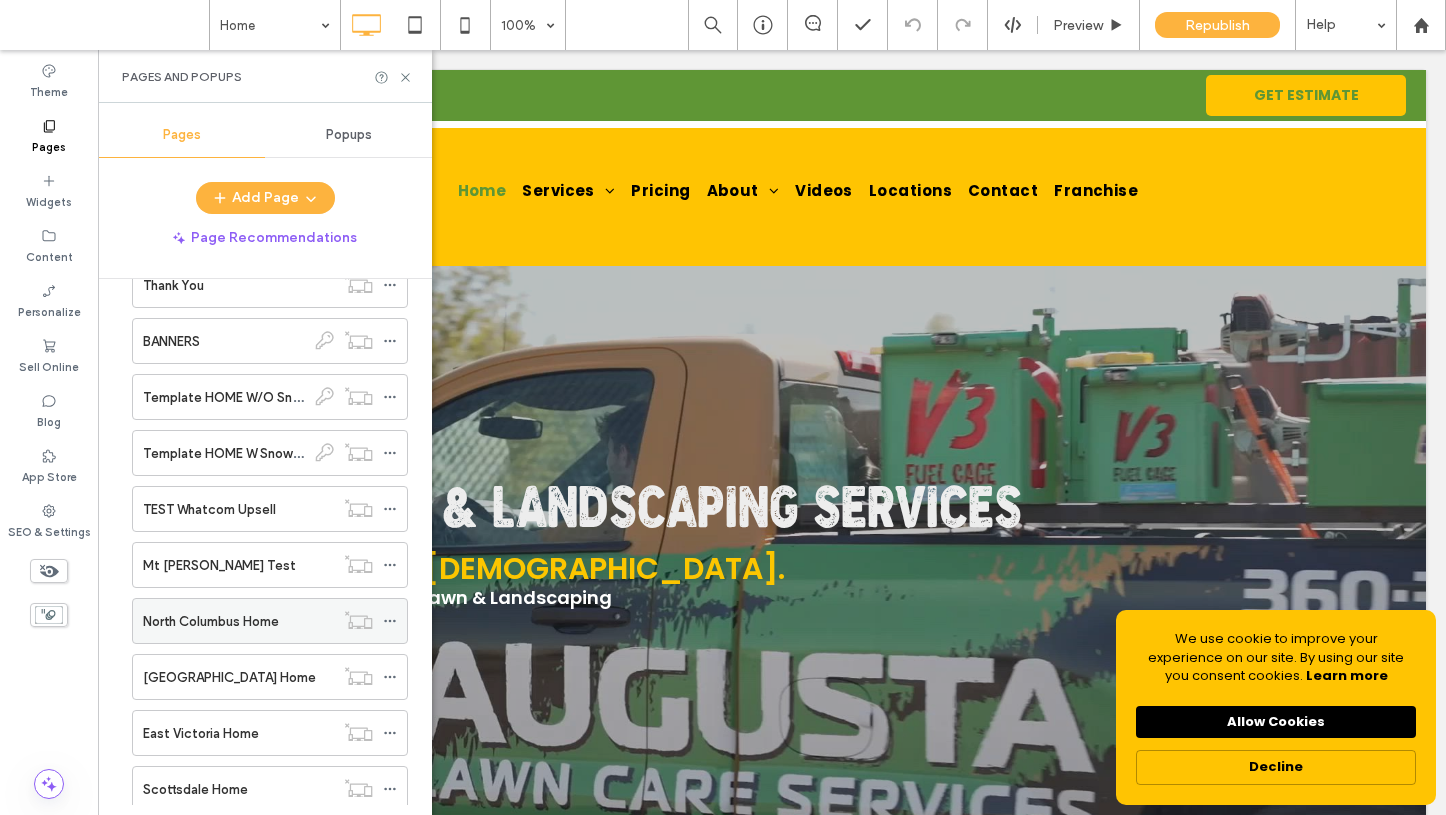 scroll, scrollTop: 10322, scrollLeft: 0, axis: vertical 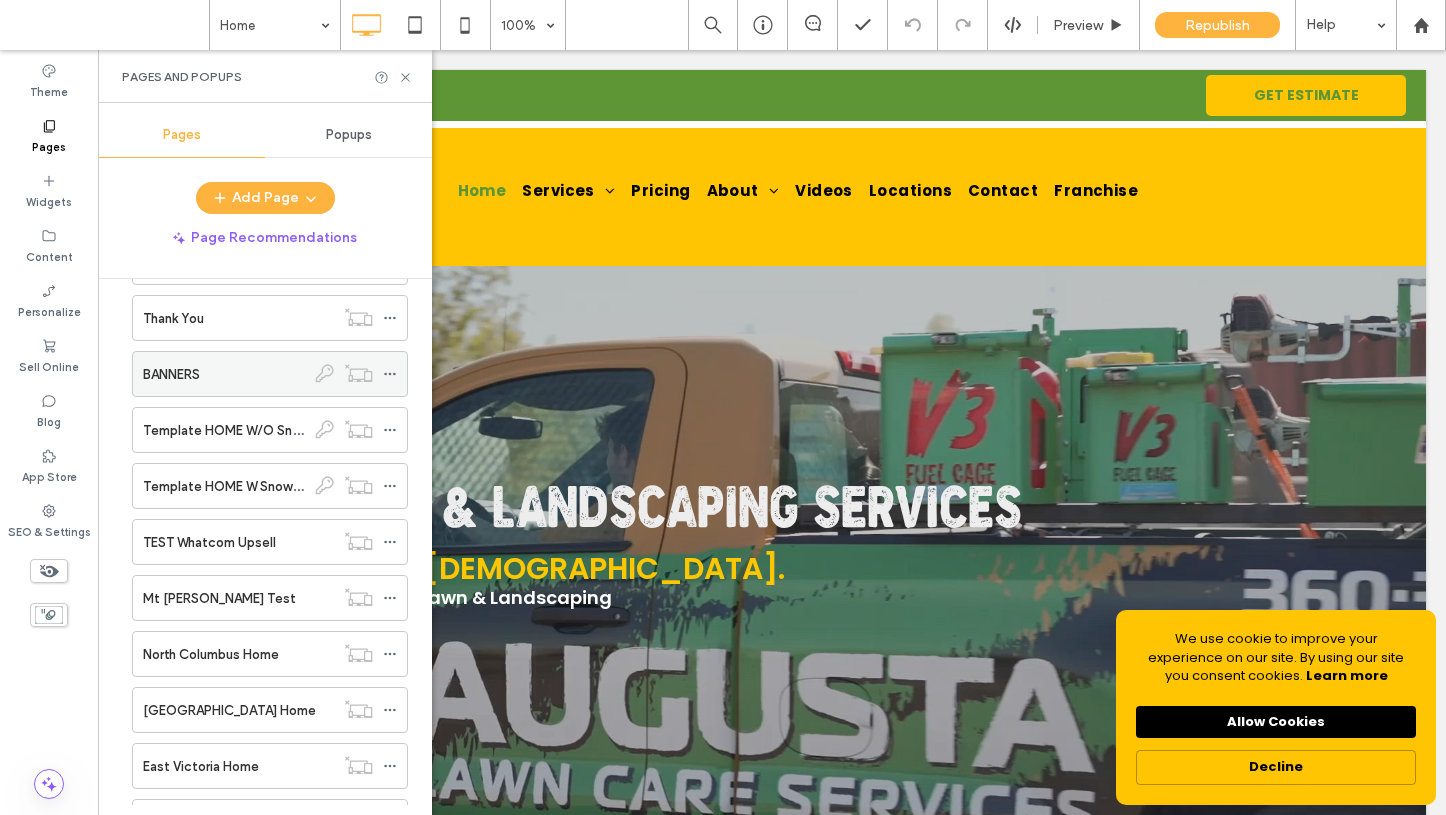 click on "BANNERS" at bounding box center [224, 374] 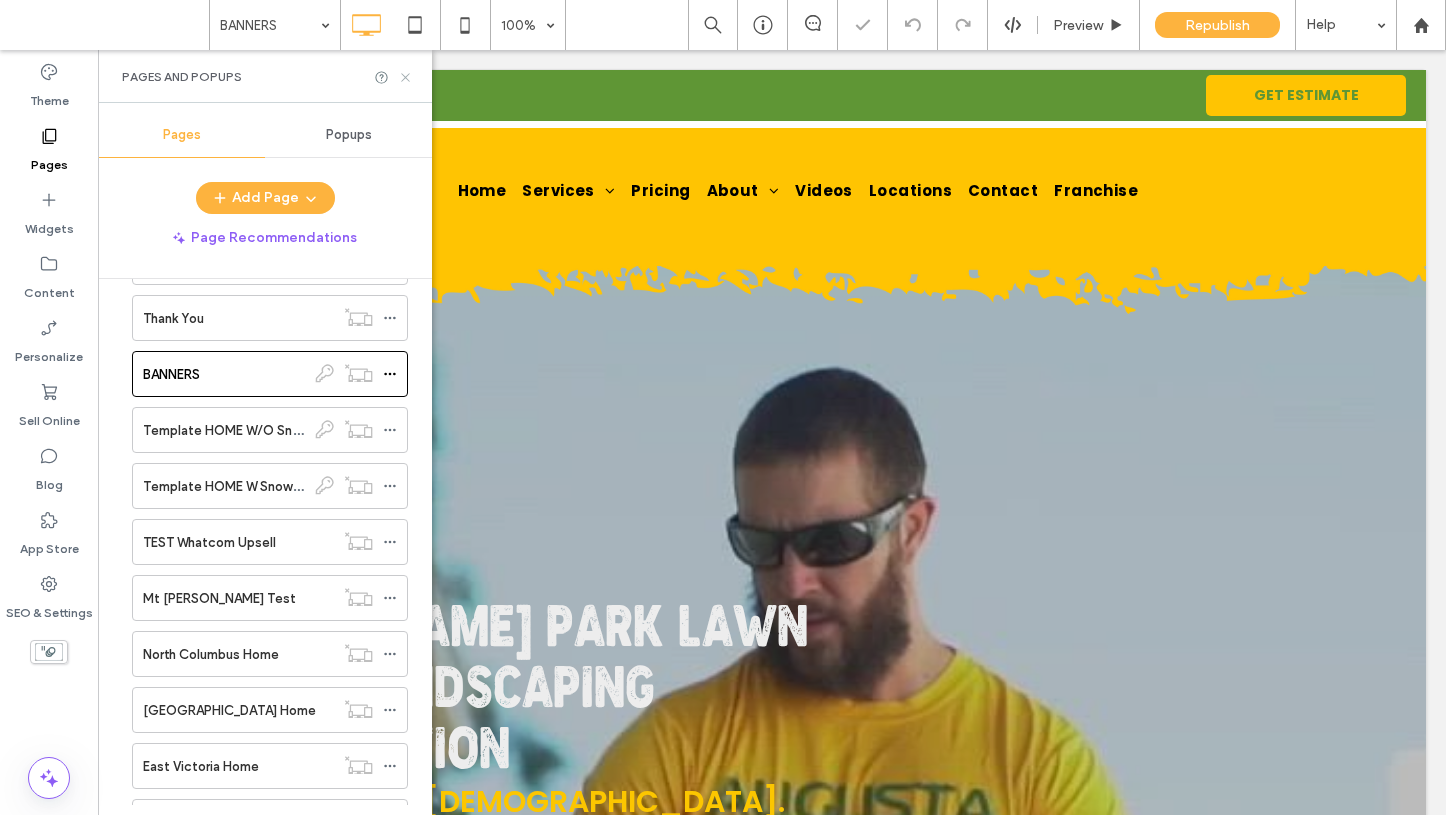scroll, scrollTop: 0, scrollLeft: 0, axis: both 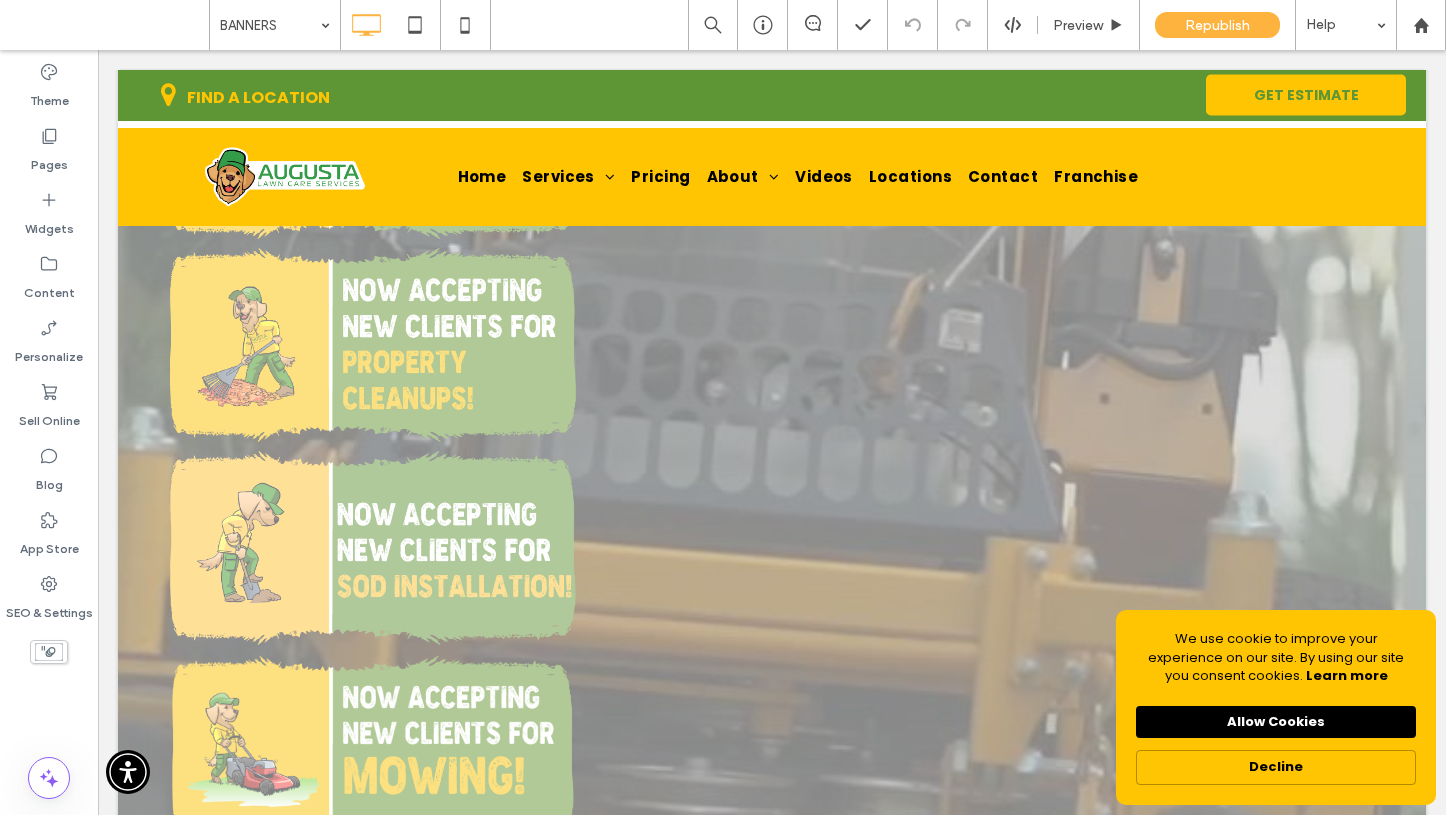 click on "Click to edit in Flex Mode" at bounding box center [772, -36] 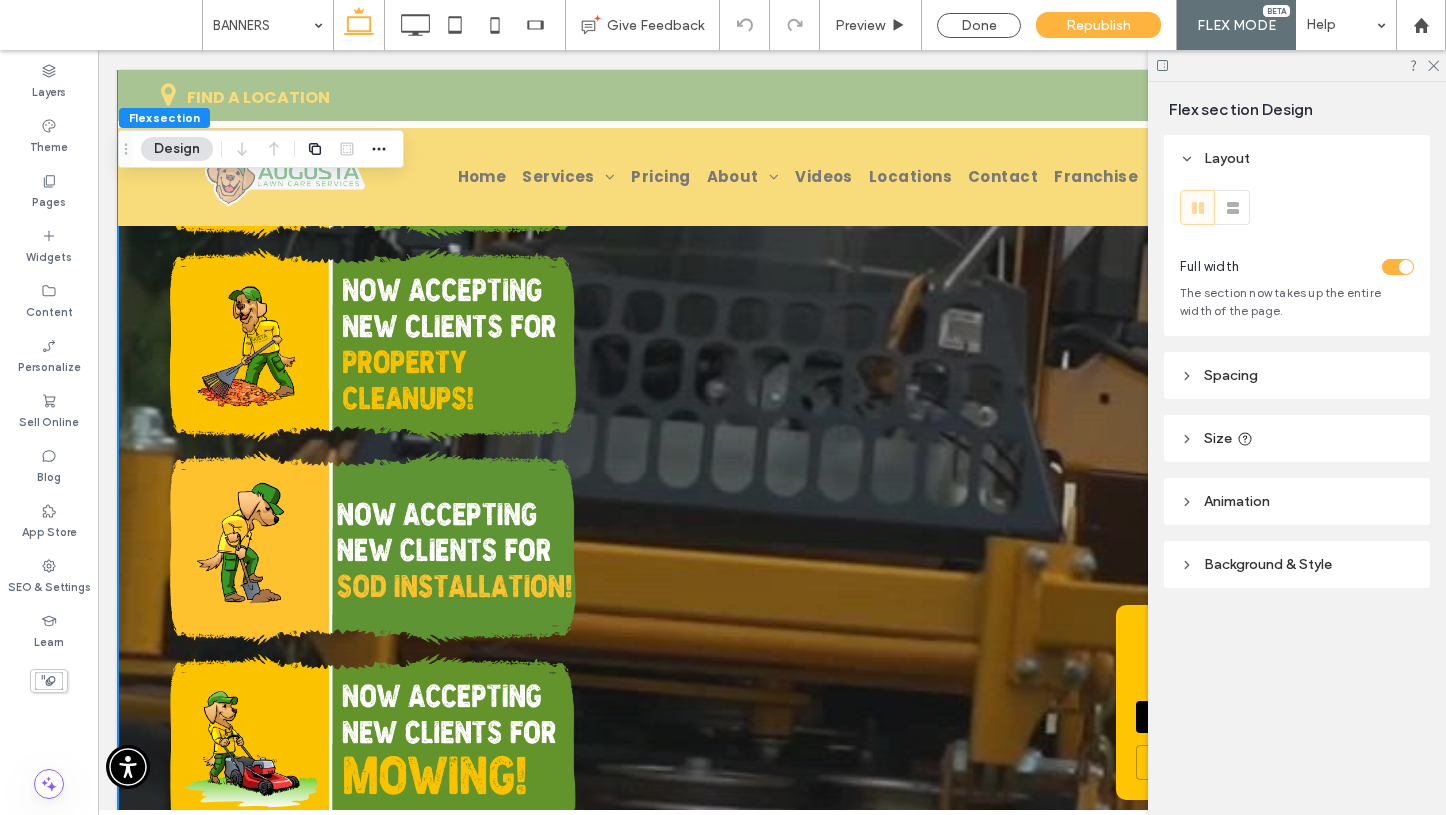 click at bounding box center [373, 548] 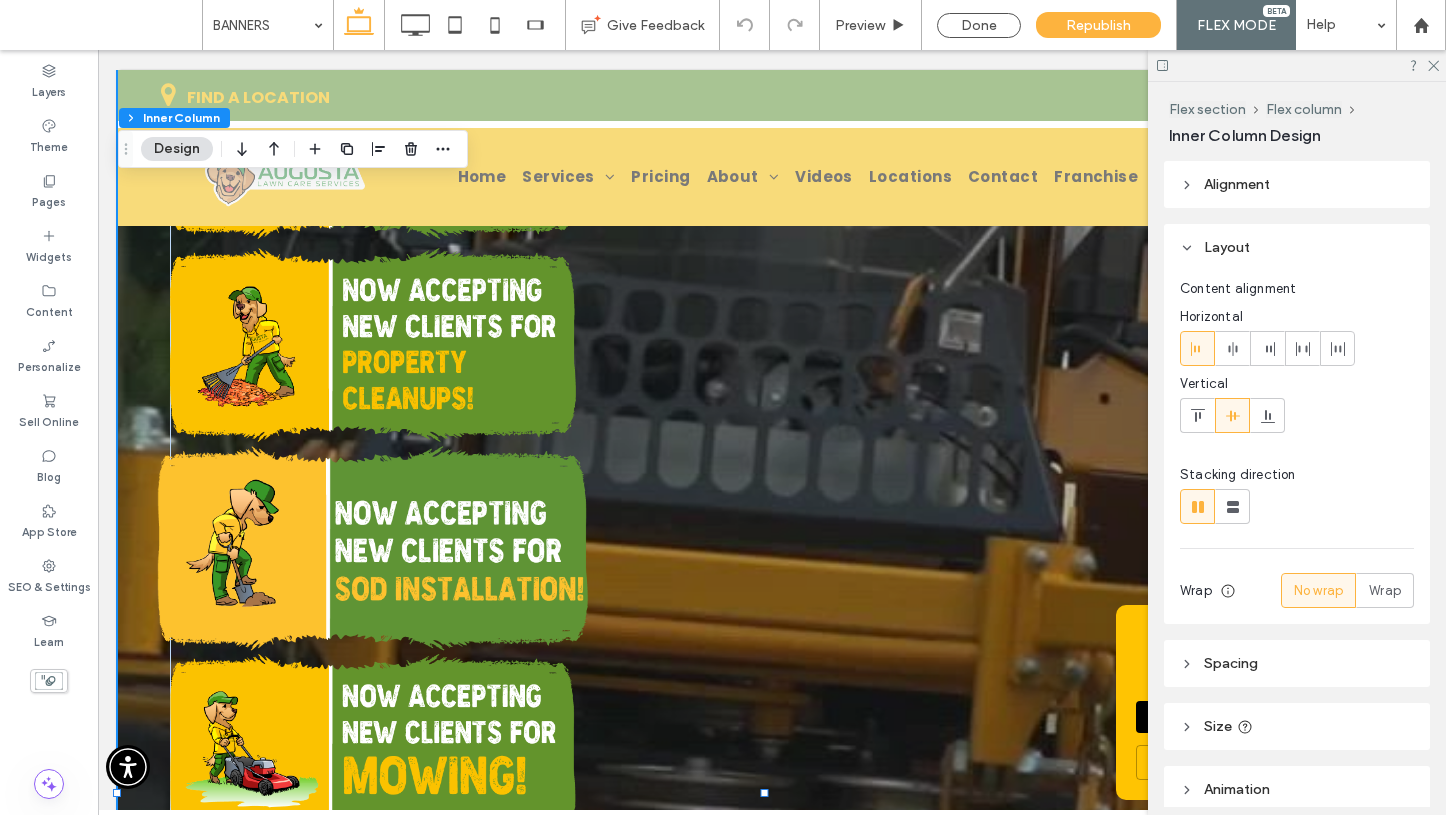 click at bounding box center (373, 548) 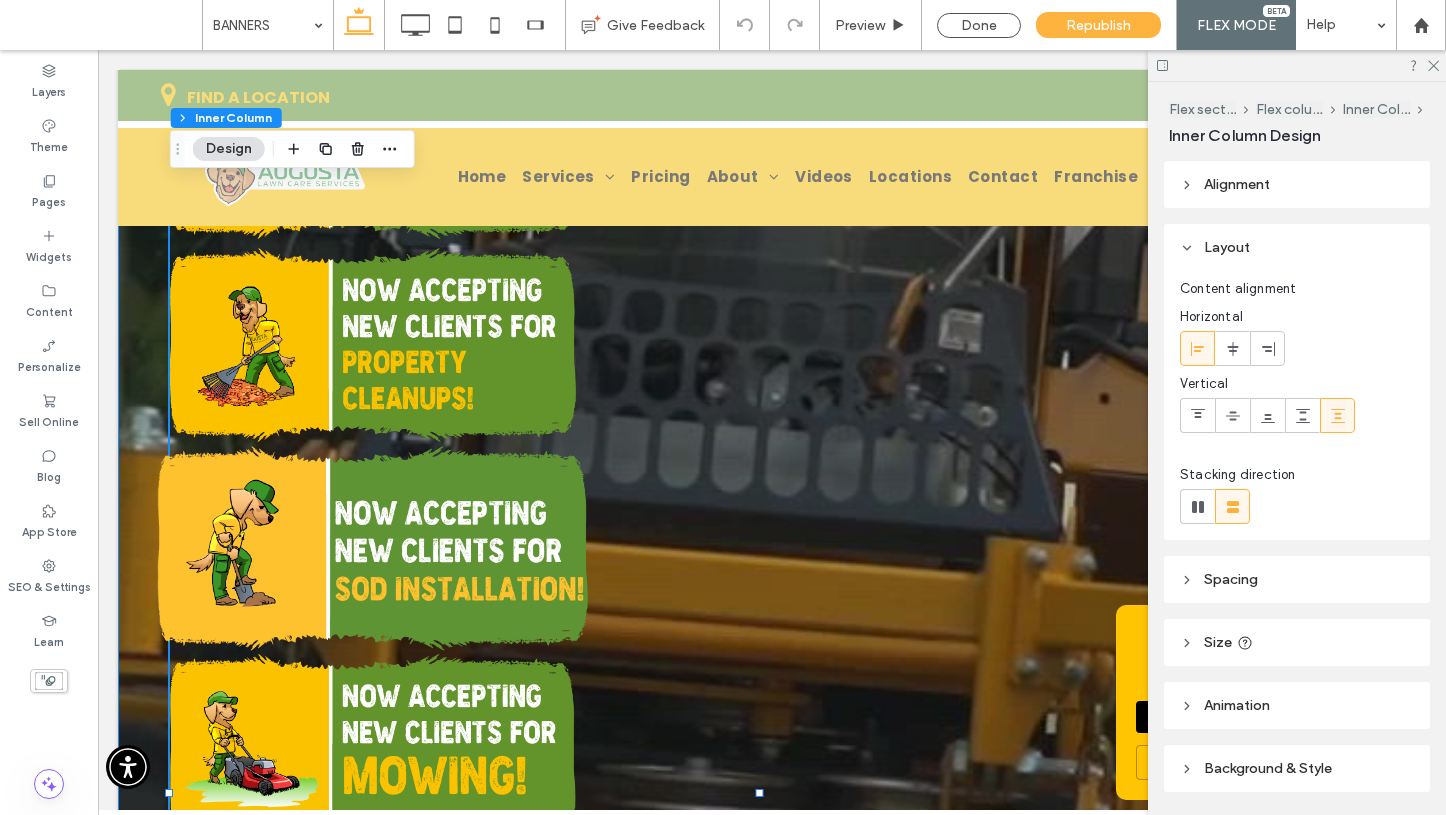 click at bounding box center (373, 548) 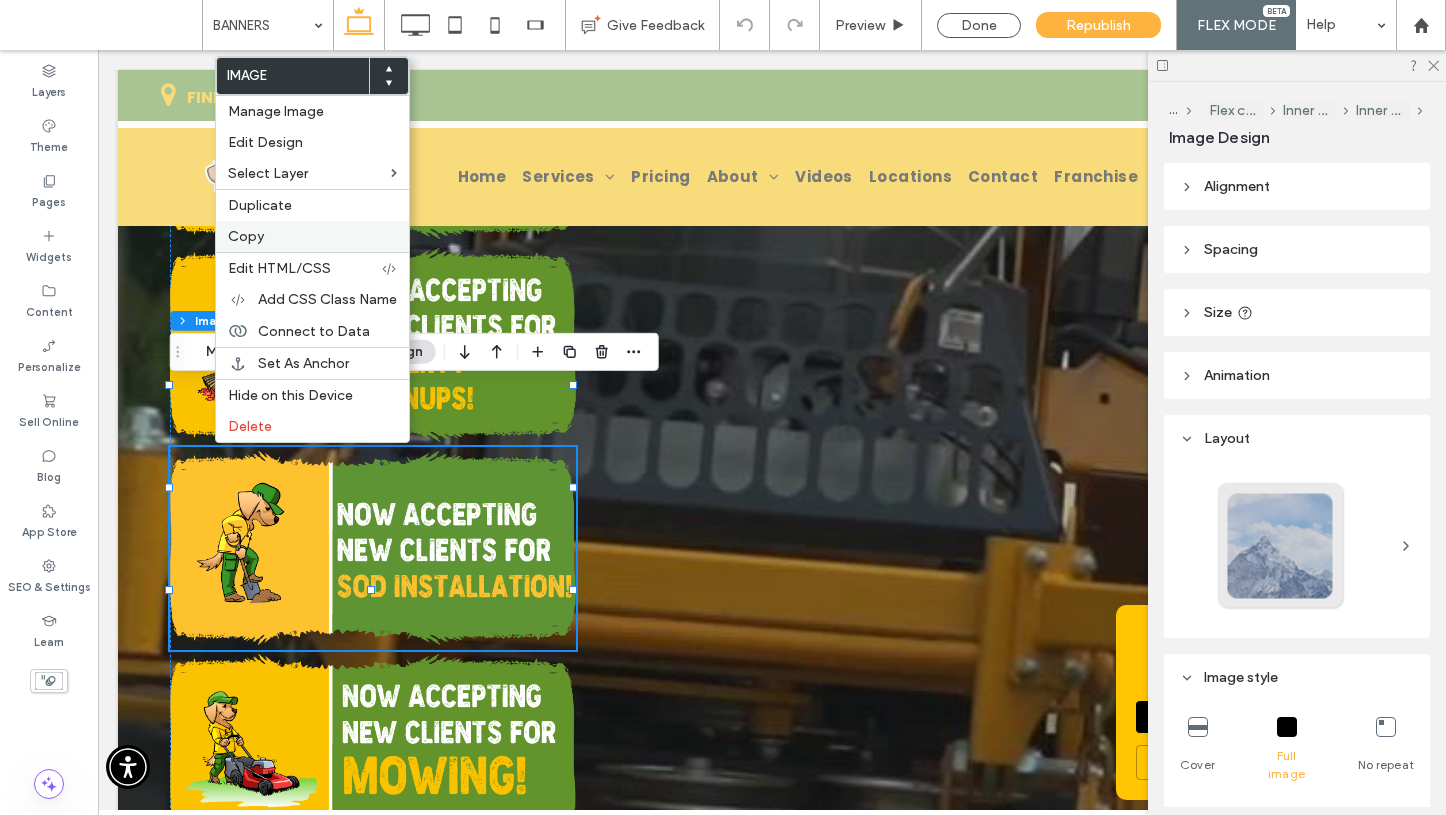 click on "Copy" at bounding box center (246, 236) 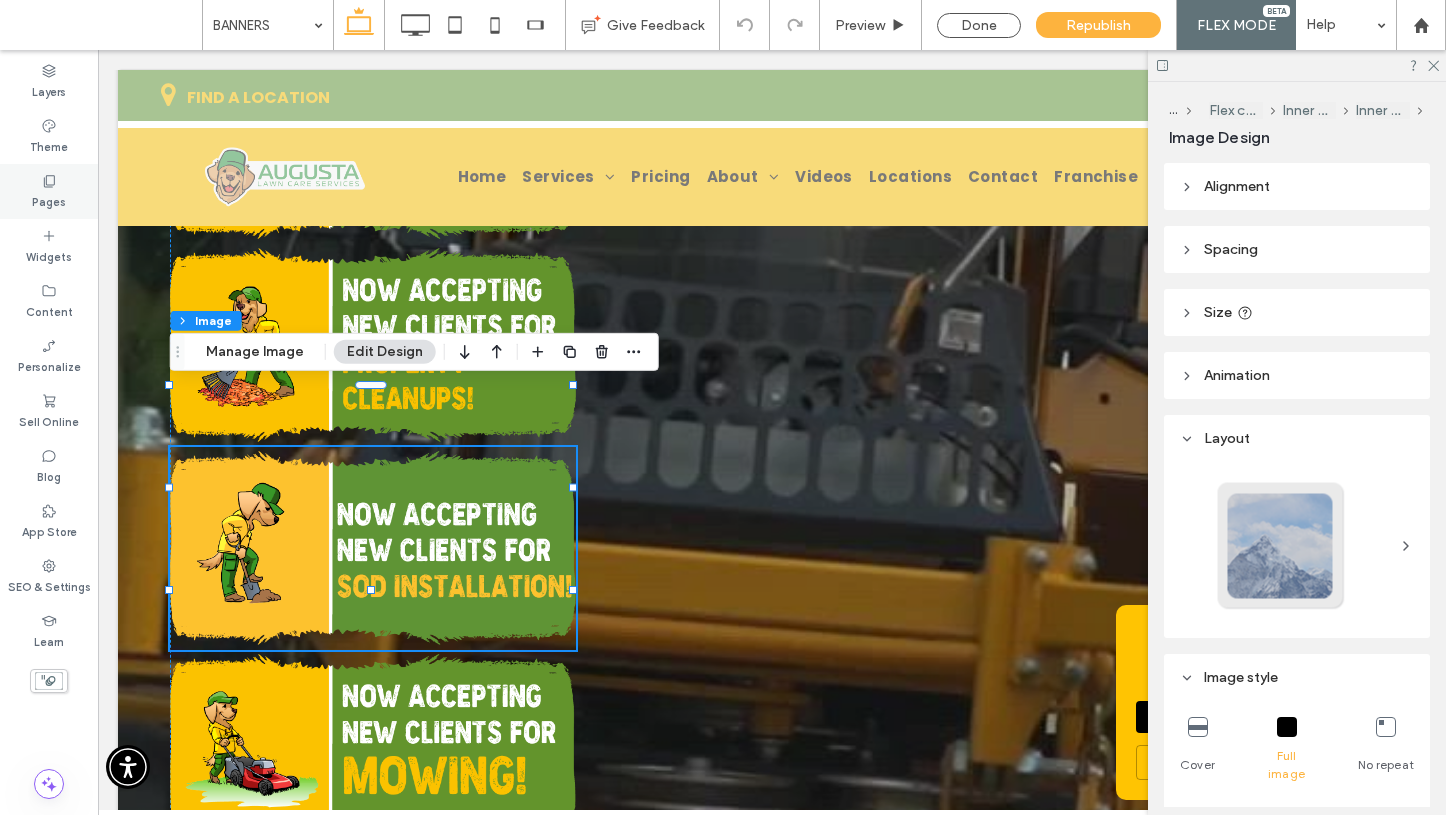 click on "Pages" at bounding box center (49, 191) 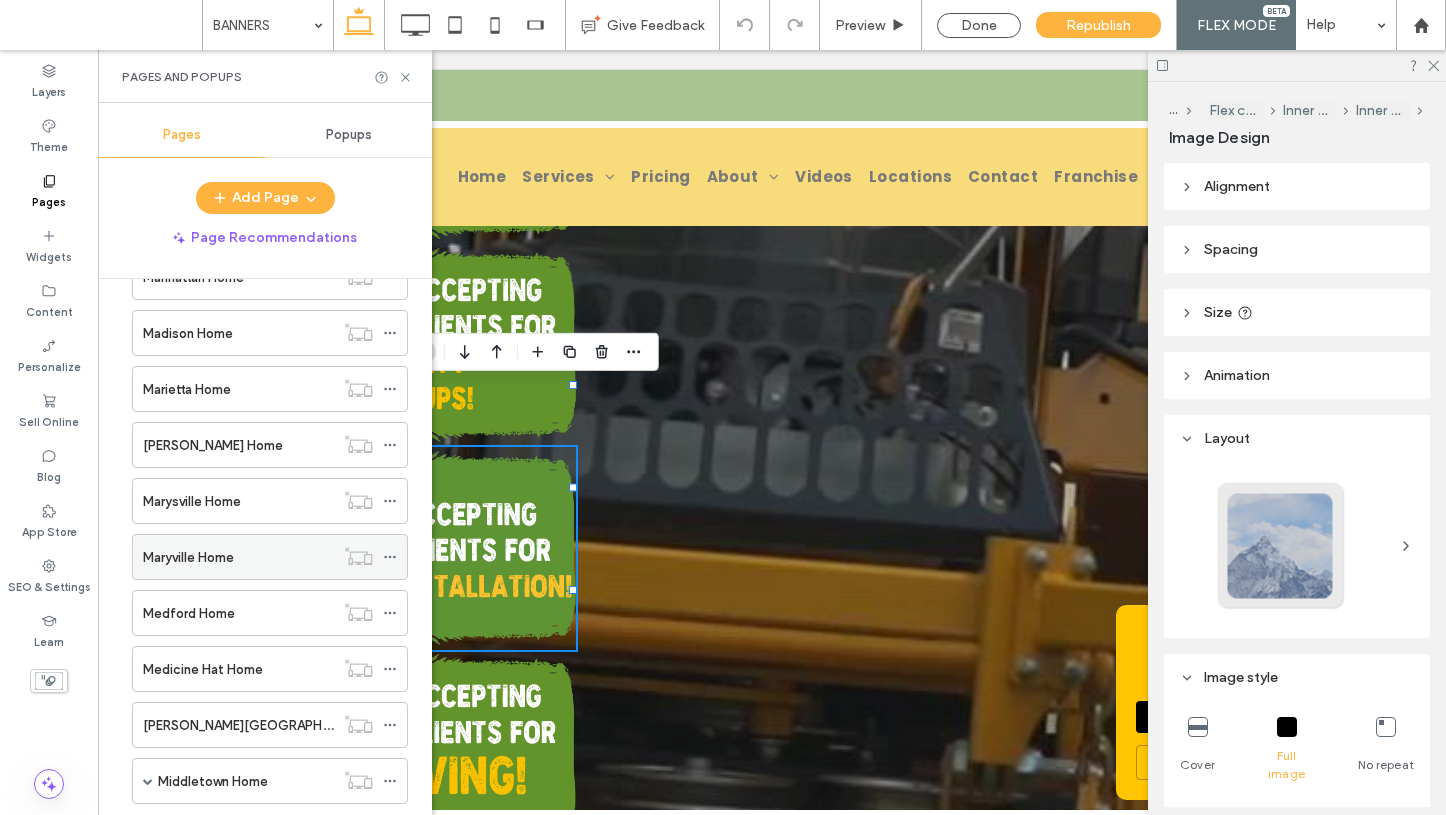 scroll, scrollTop: 5513, scrollLeft: 0, axis: vertical 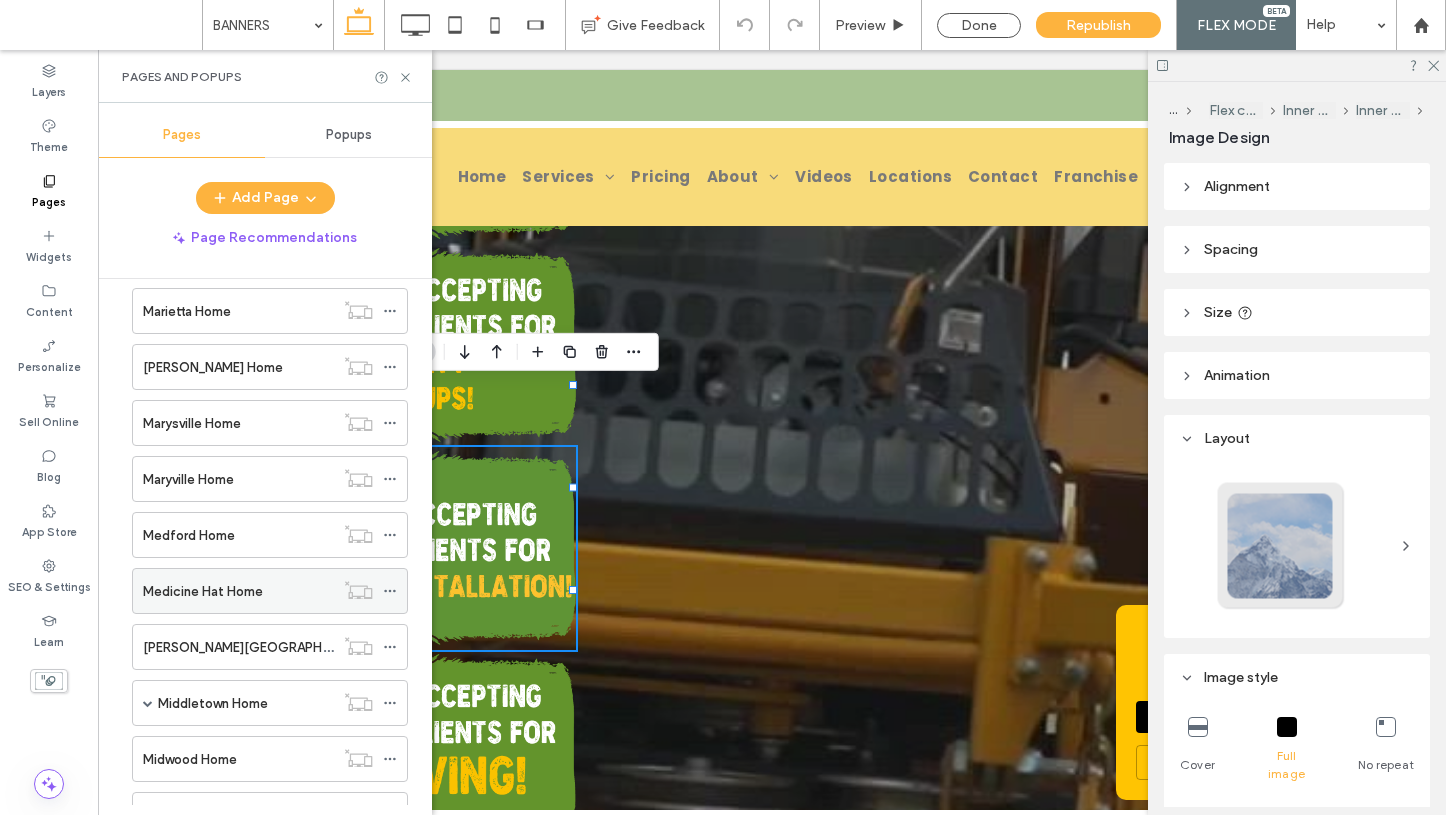 click on "Medicine Hat Home" at bounding box center (203, 591) 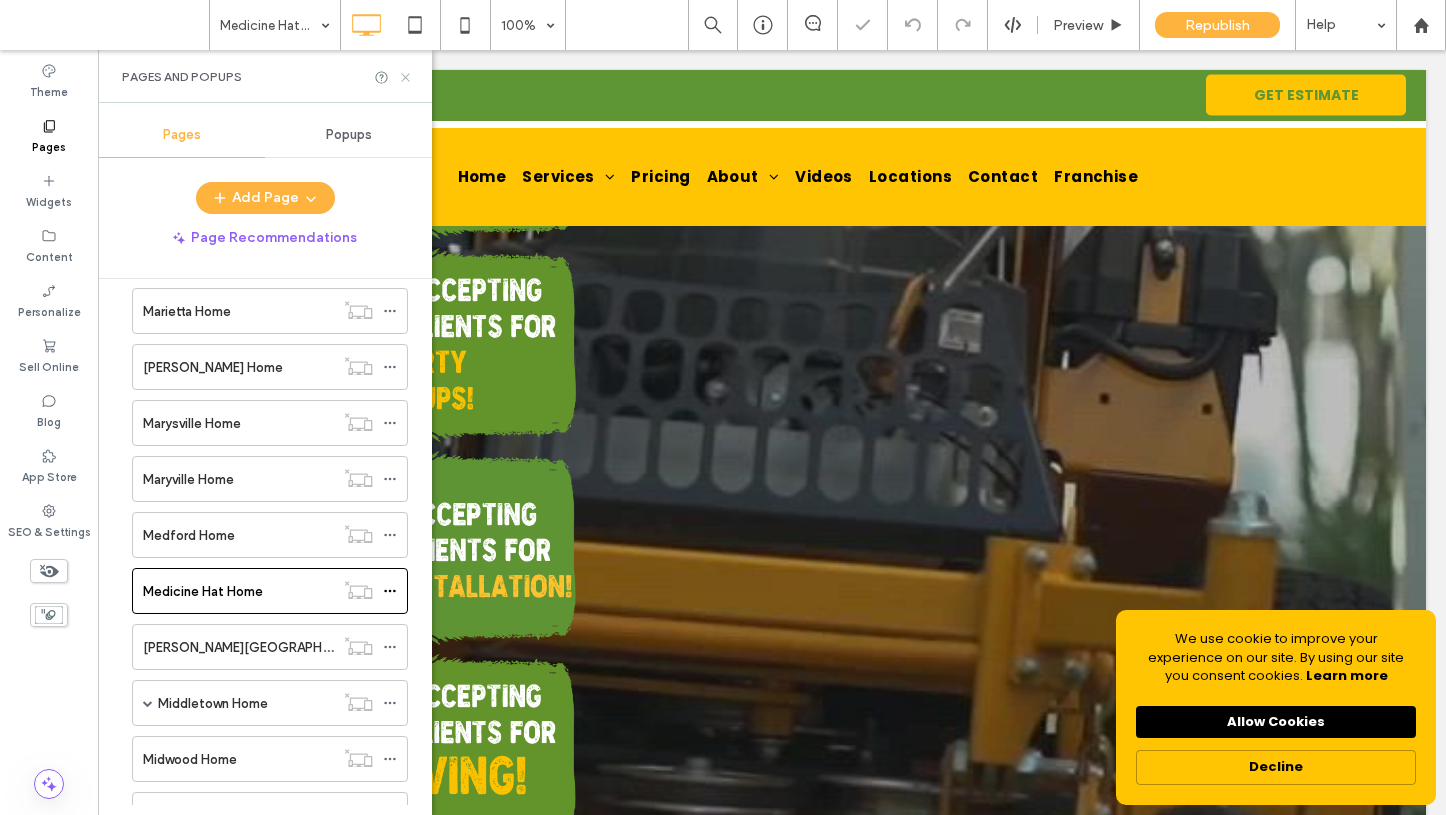 click 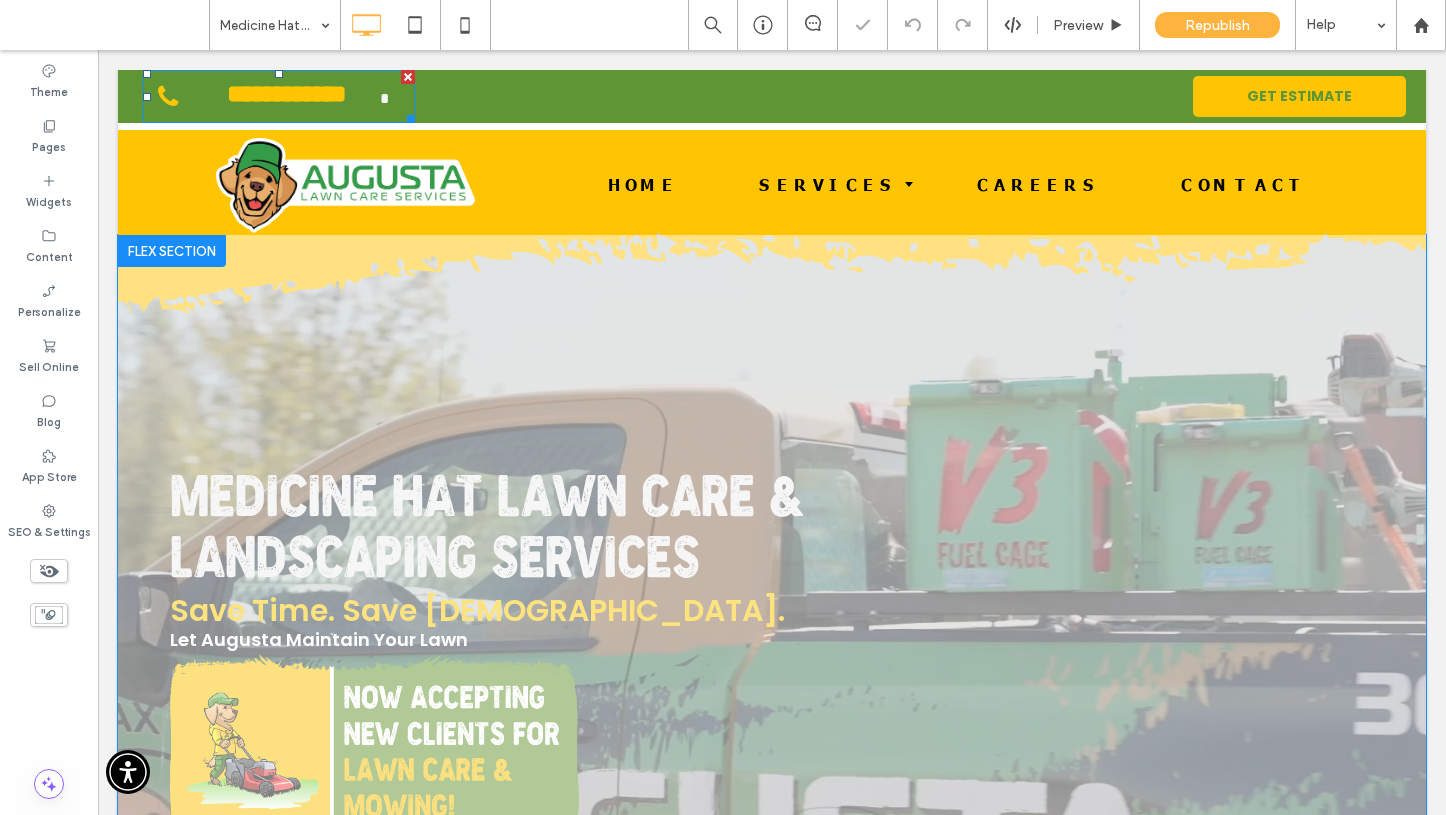 scroll, scrollTop: 0, scrollLeft: 0, axis: both 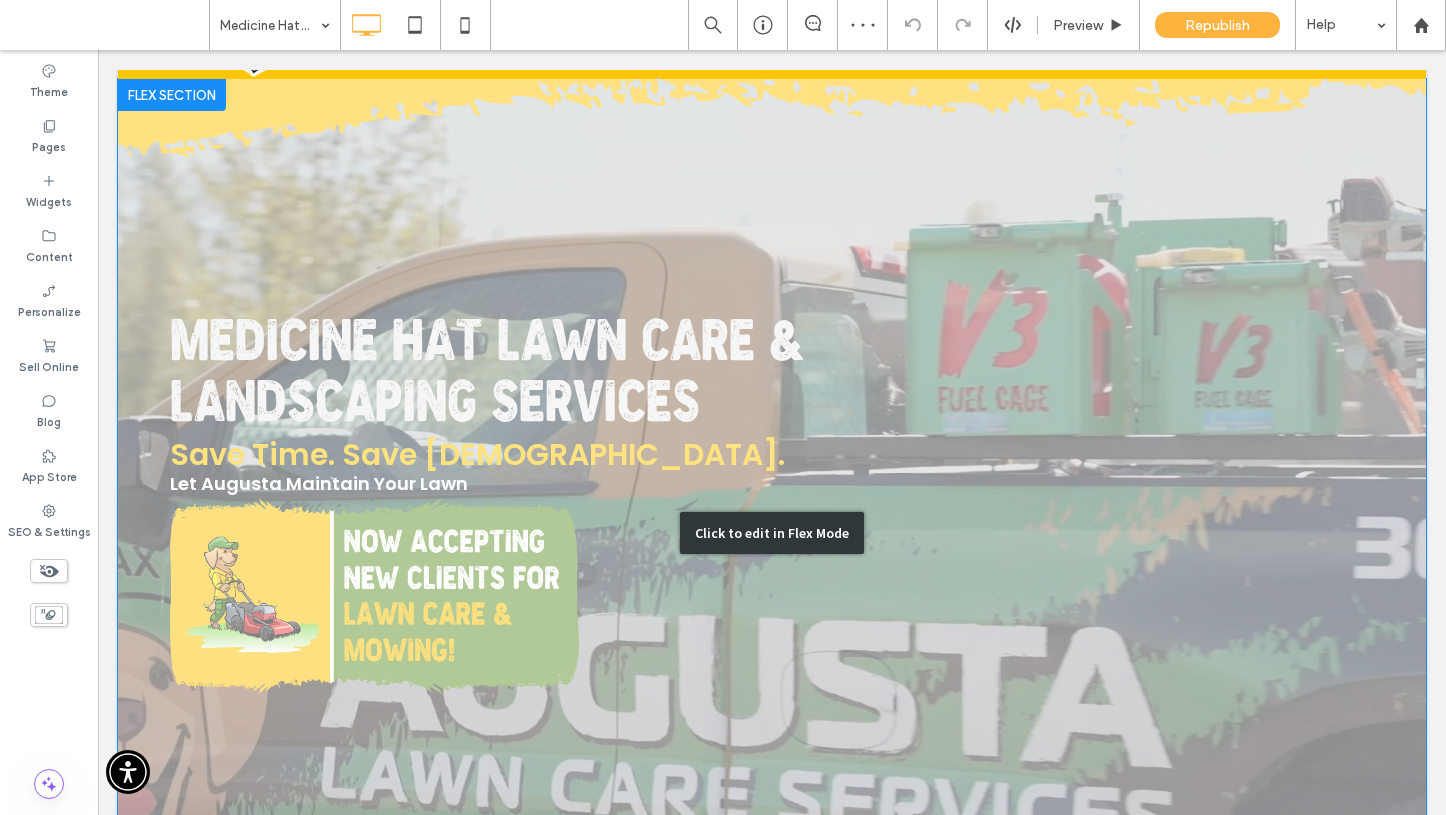 click on "Click to edit in Flex Mode" at bounding box center [772, 533] 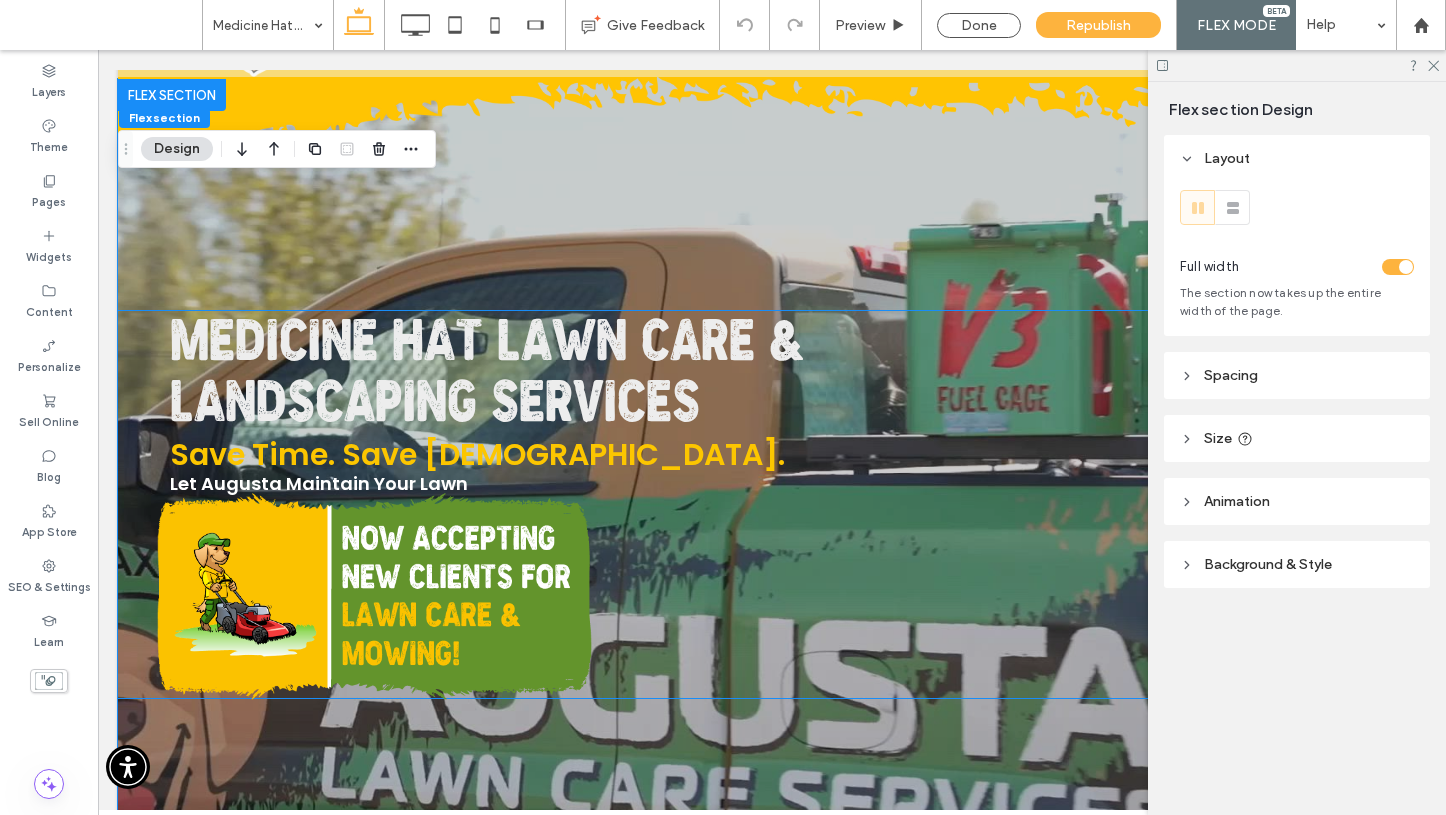 click at bounding box center [374, 596] 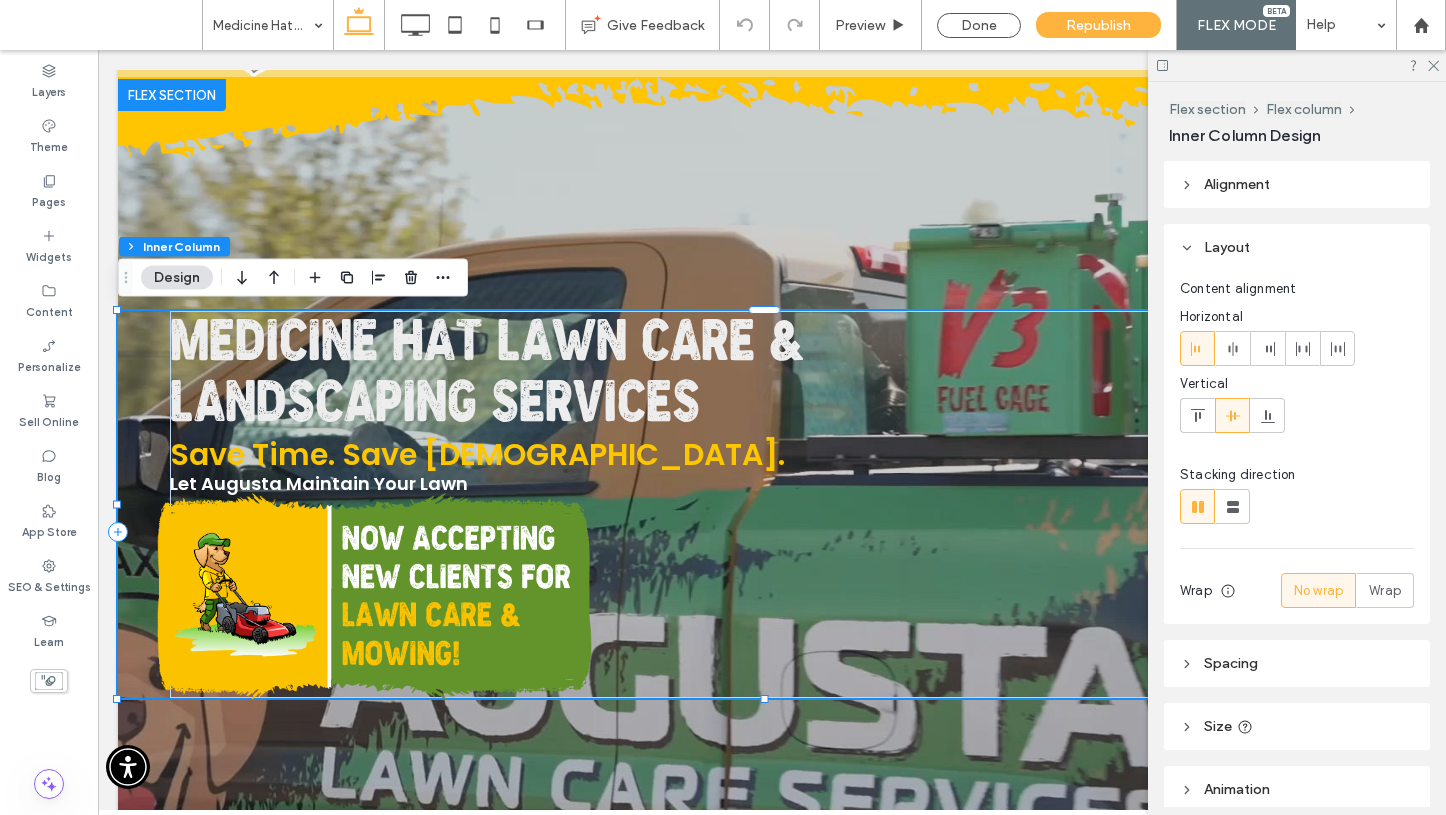 click at bounding box center [374, 596] 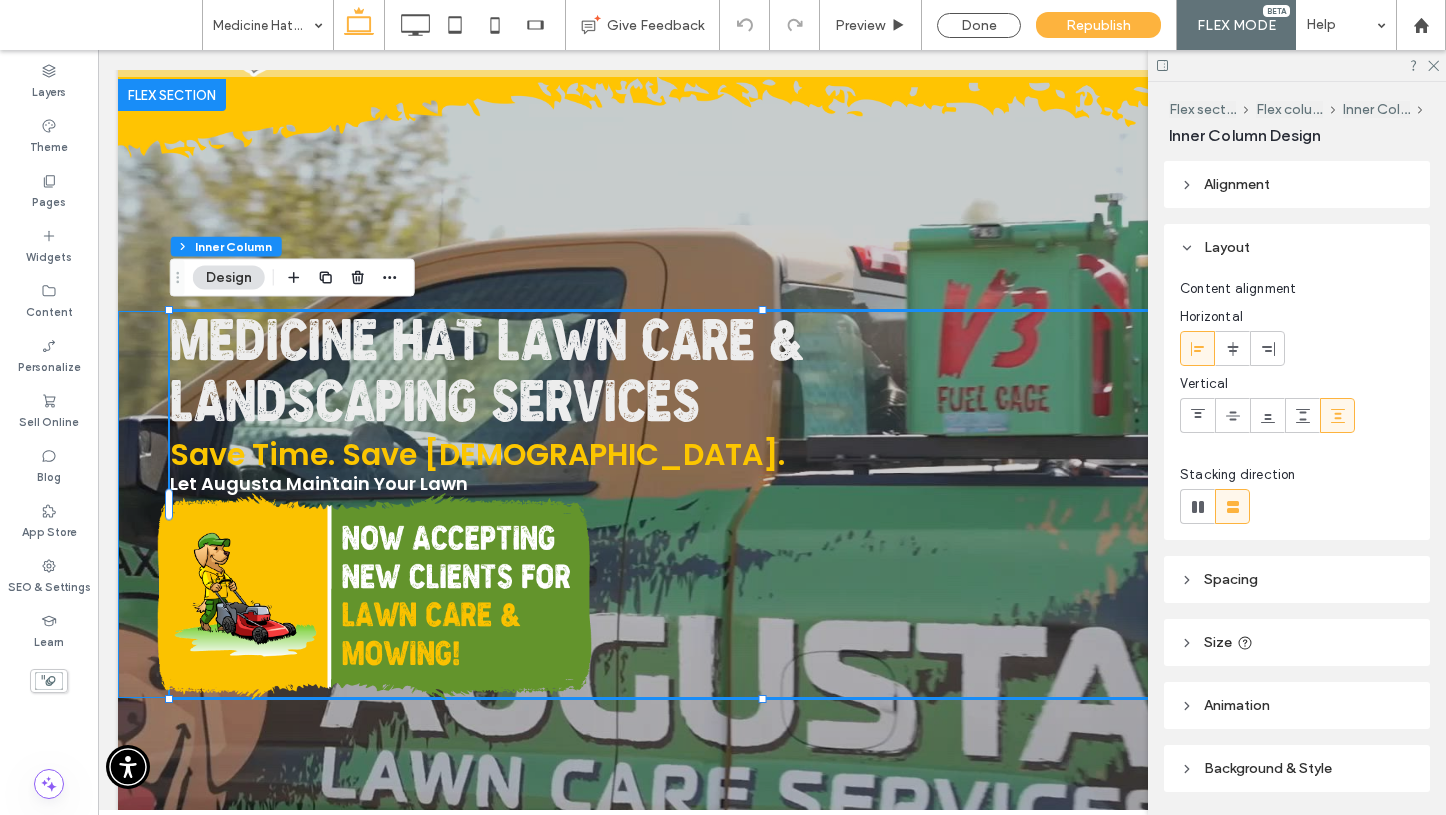 click at bounding box center [374, 596] 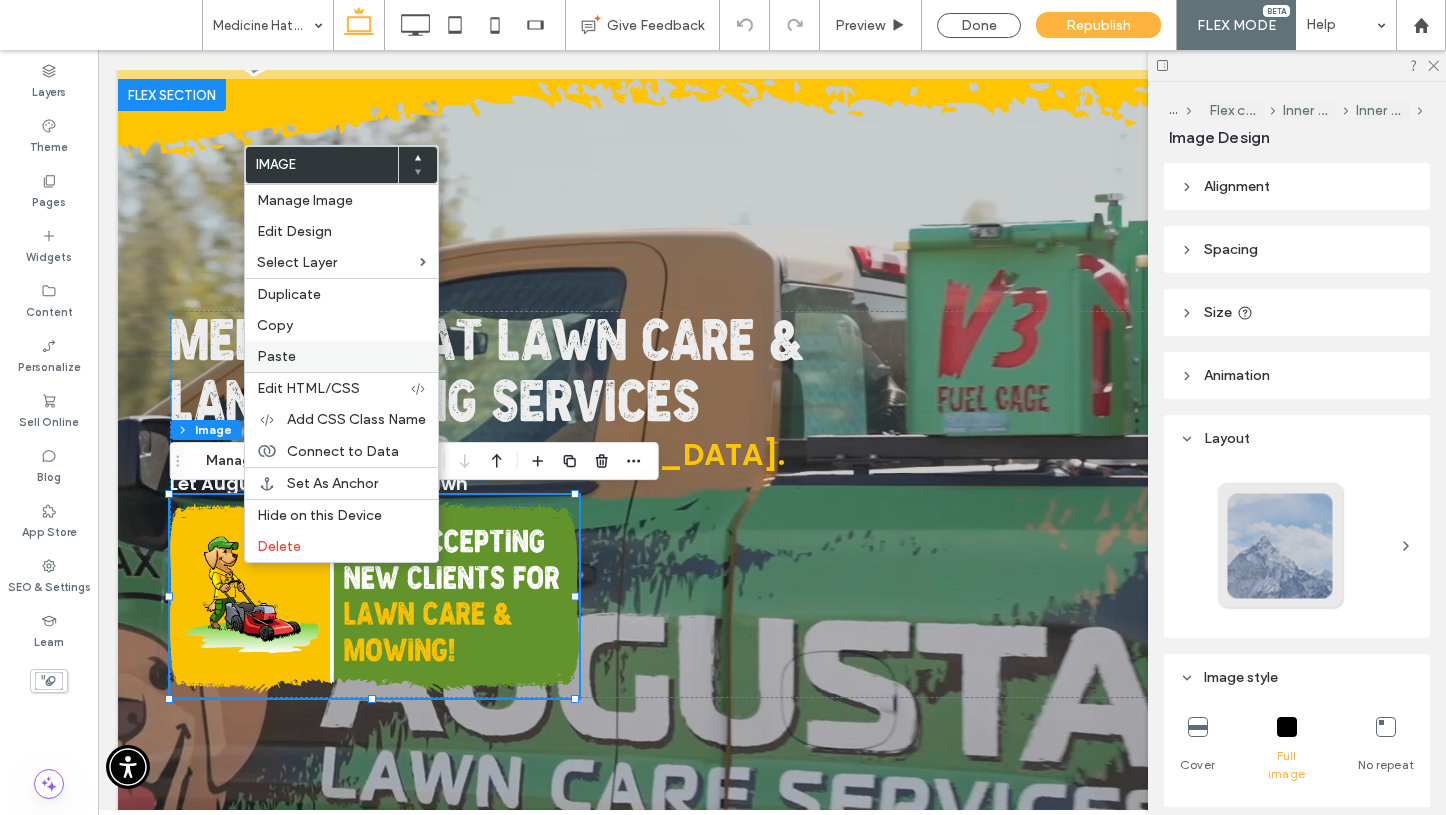 click on "Paste" at bounding box center (276, 356) 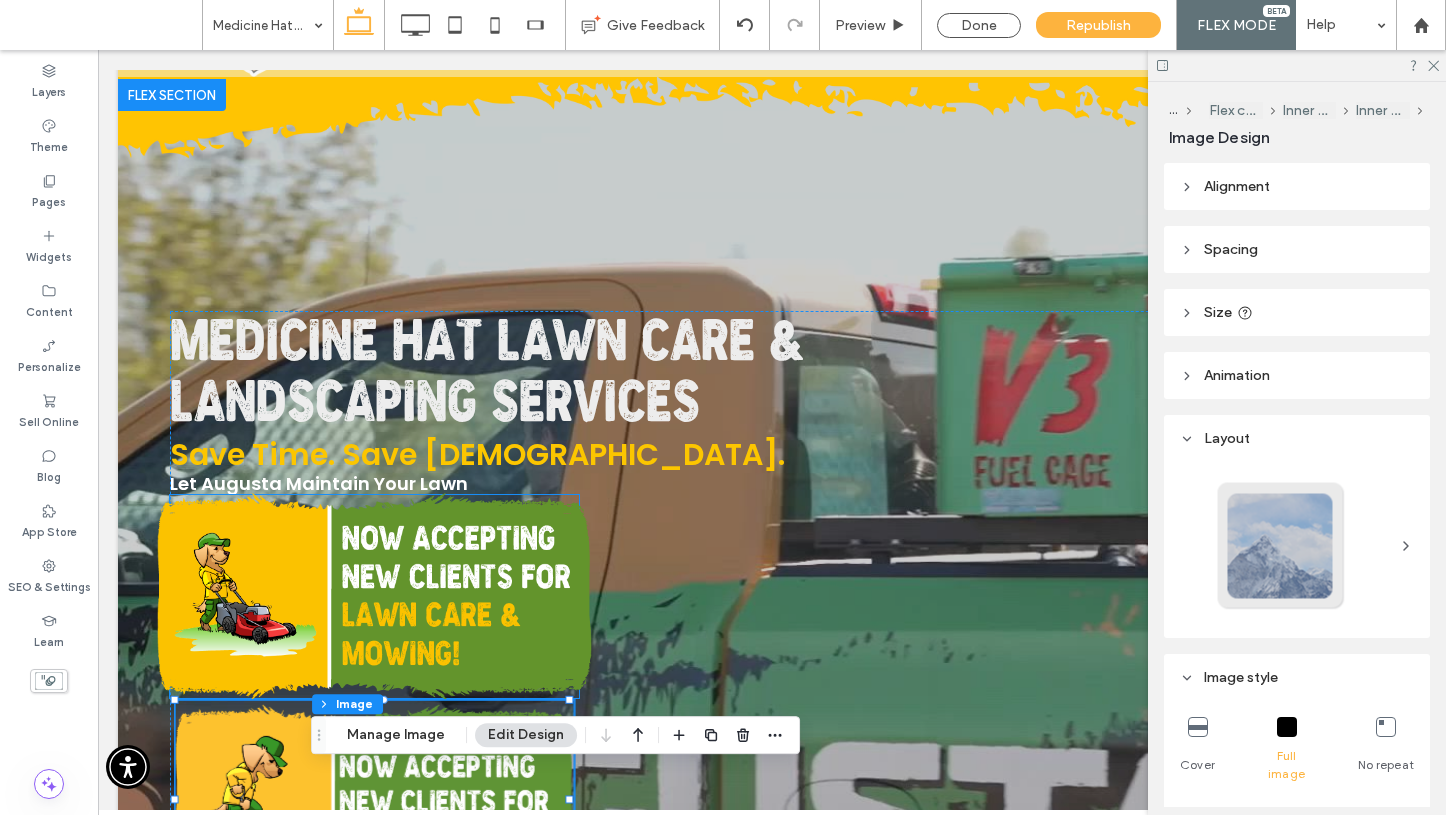 click at bounding box center (374, 596) 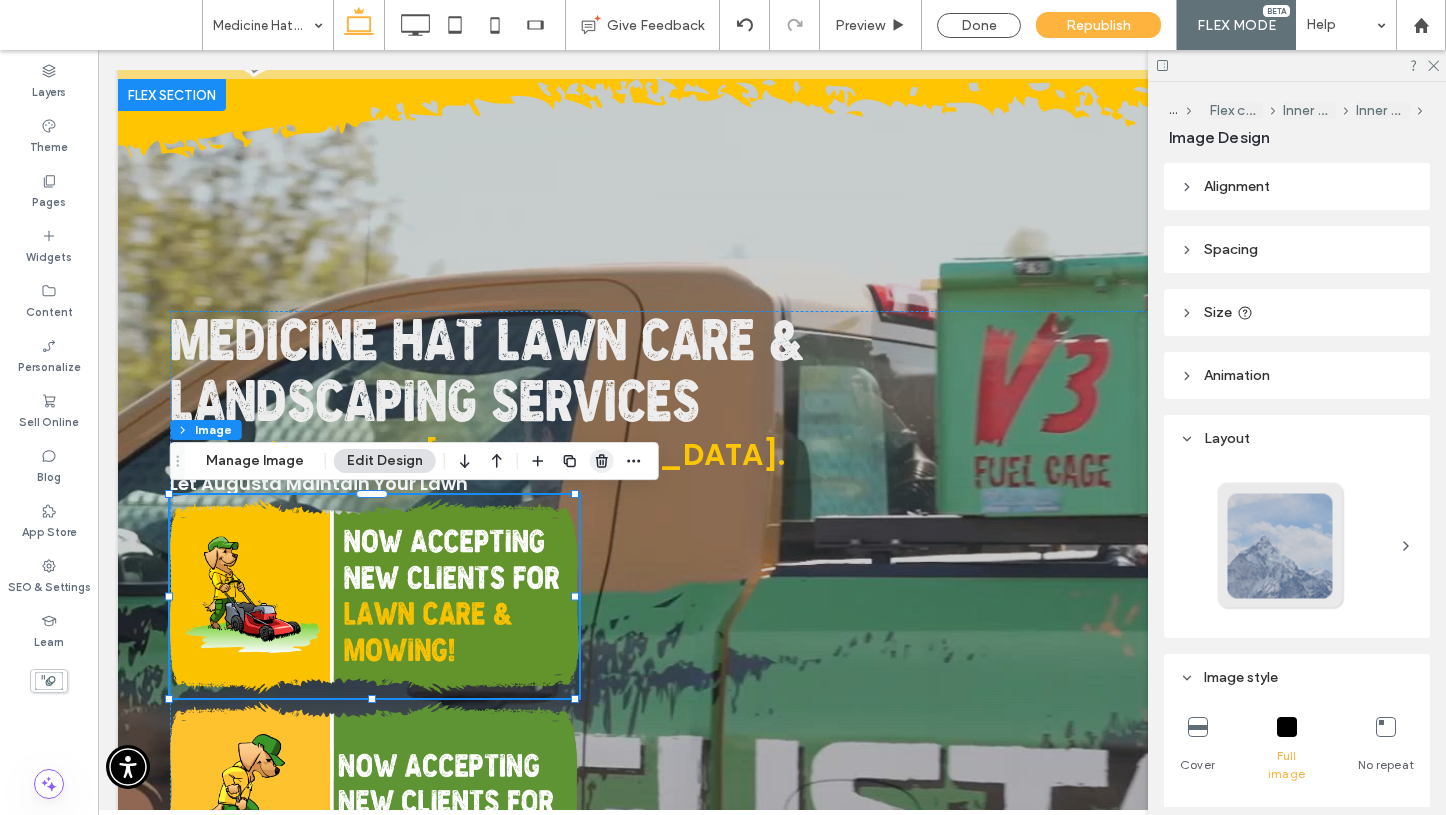 click at bounding box center (602, 461) 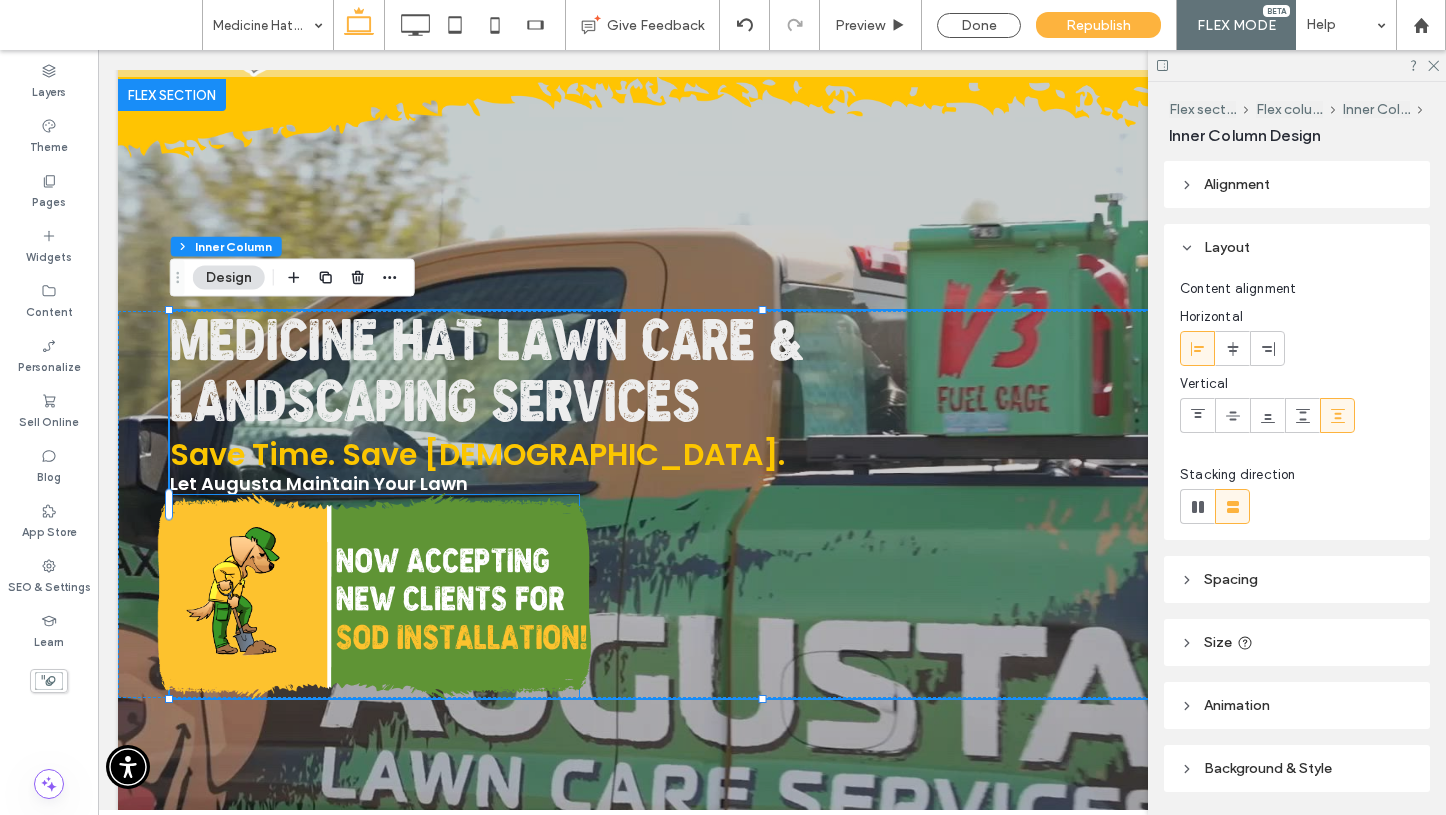 click at bounding box center (374, 596) 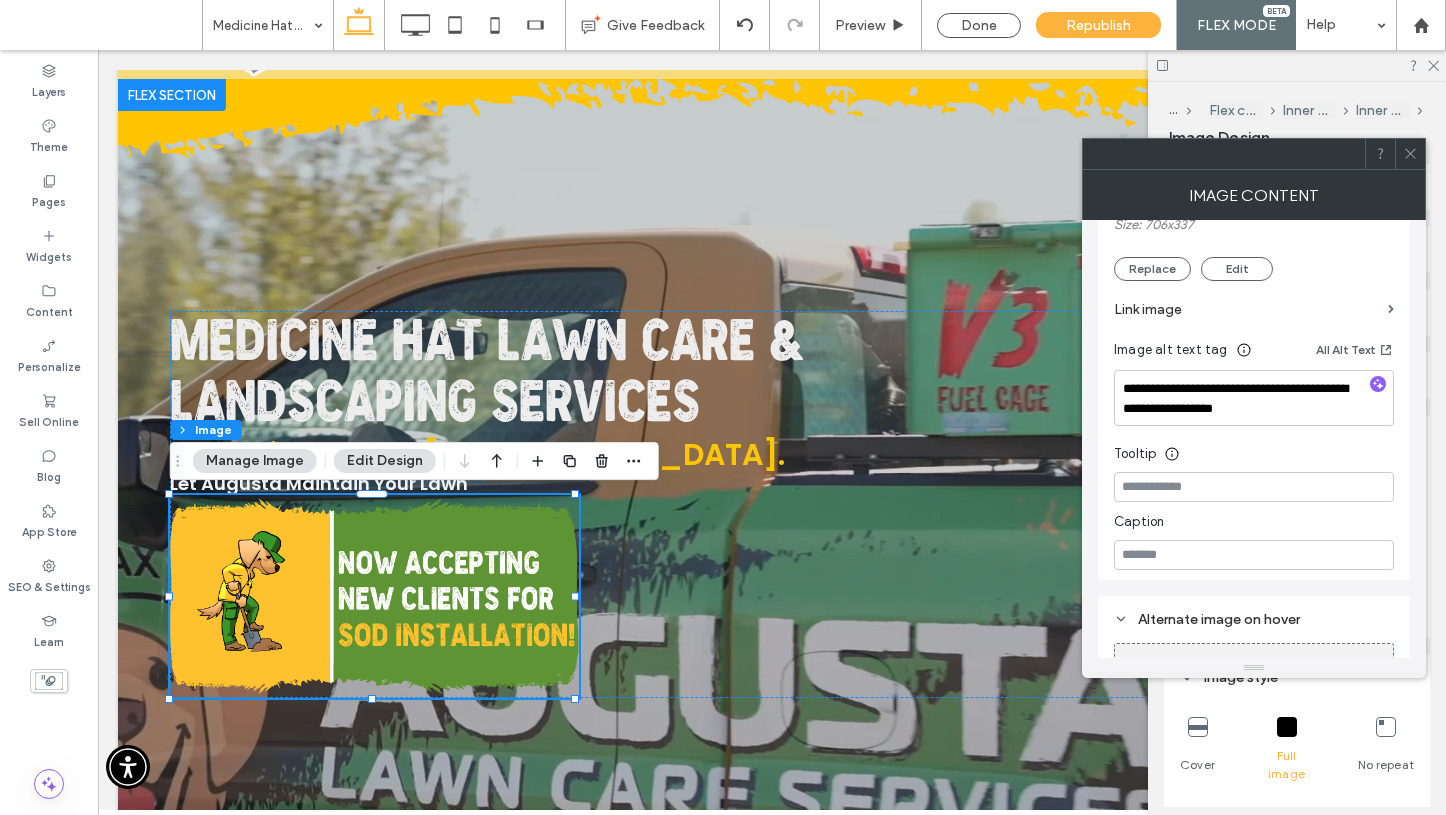 scroll, scrollTop: 414, scrollLeft: 0, axis: vertical 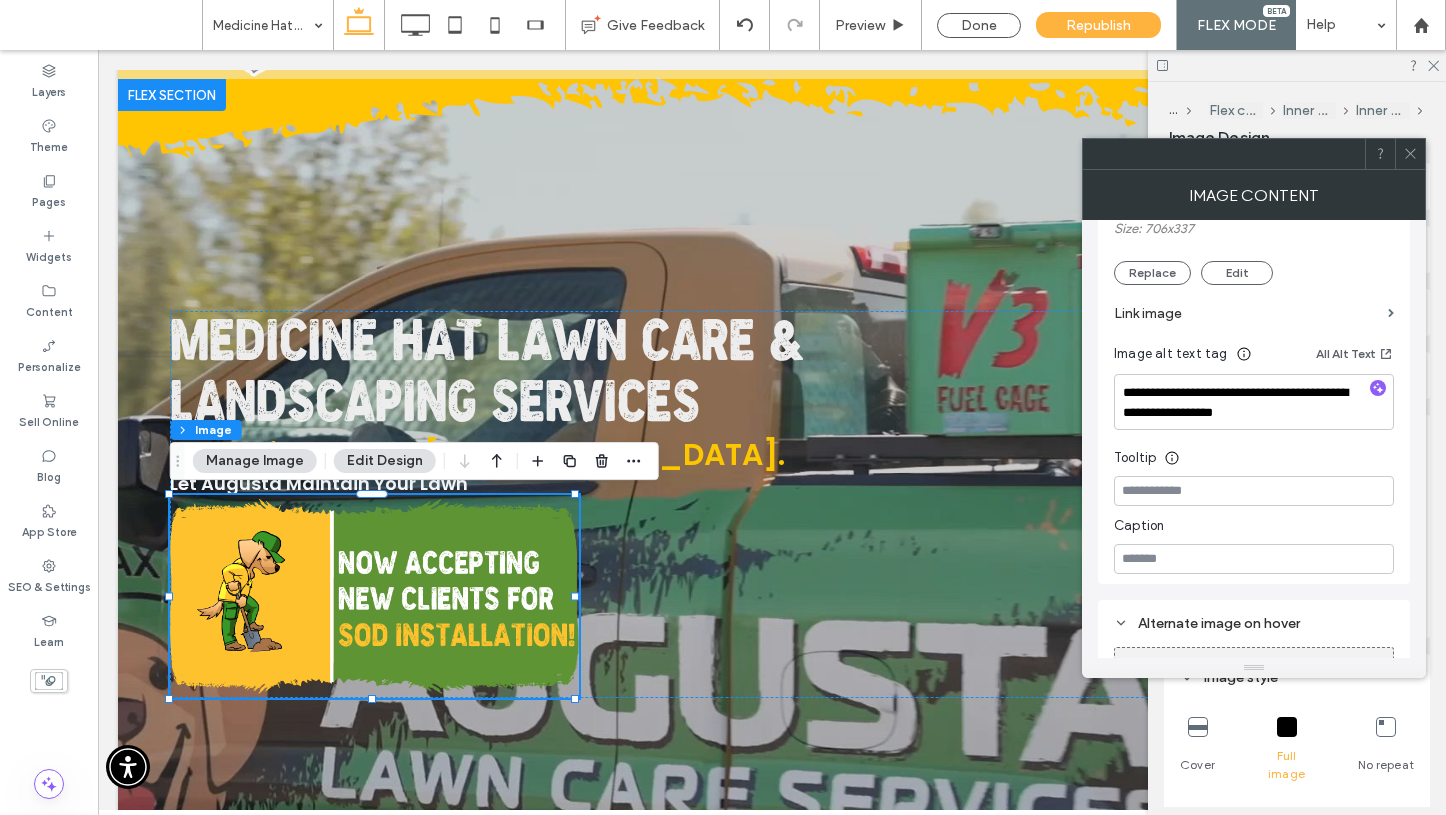click on "Link image" at bounding box center (1247, 313) 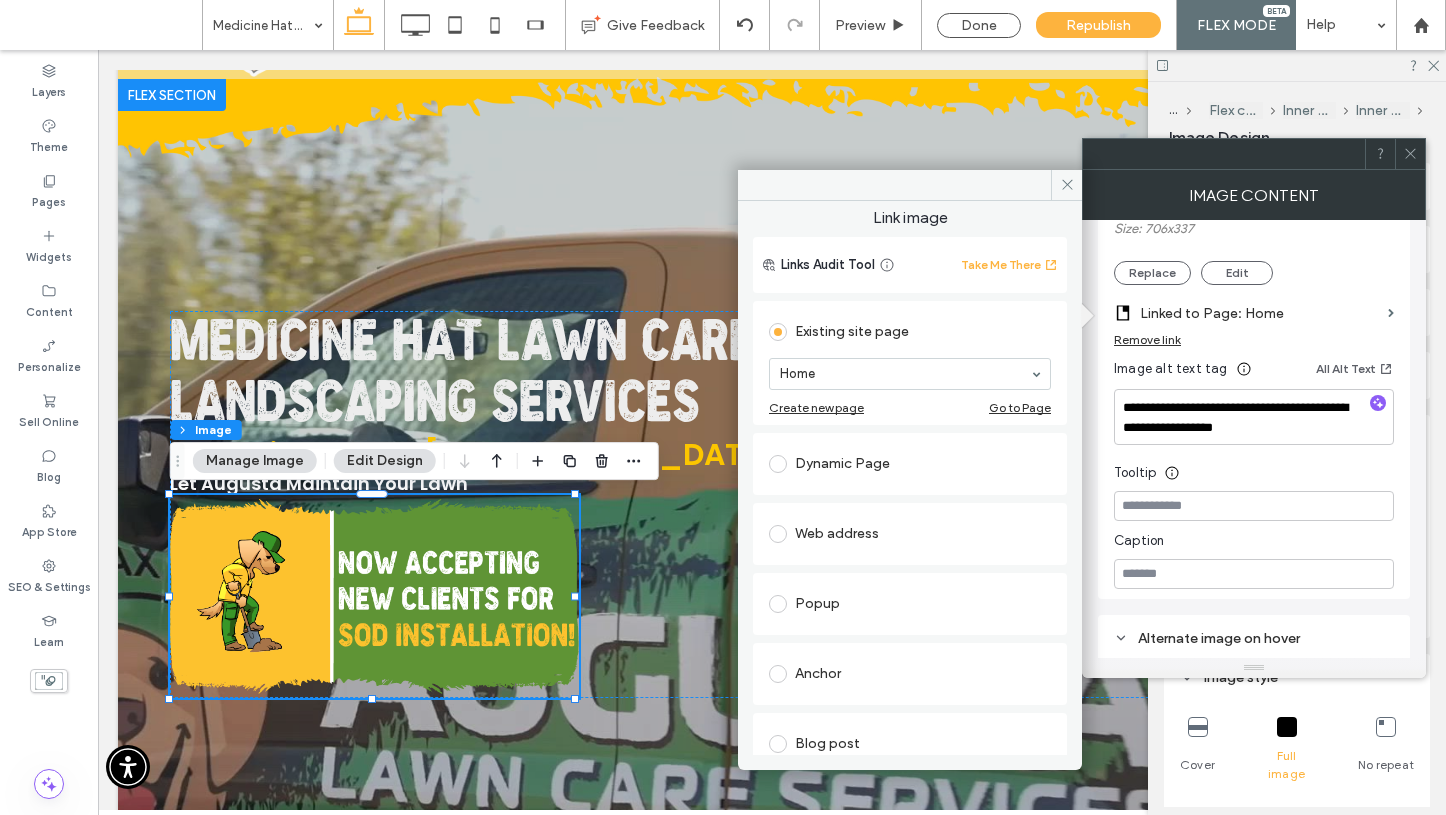 click on "Anchor" at bounding box center (910, 674) 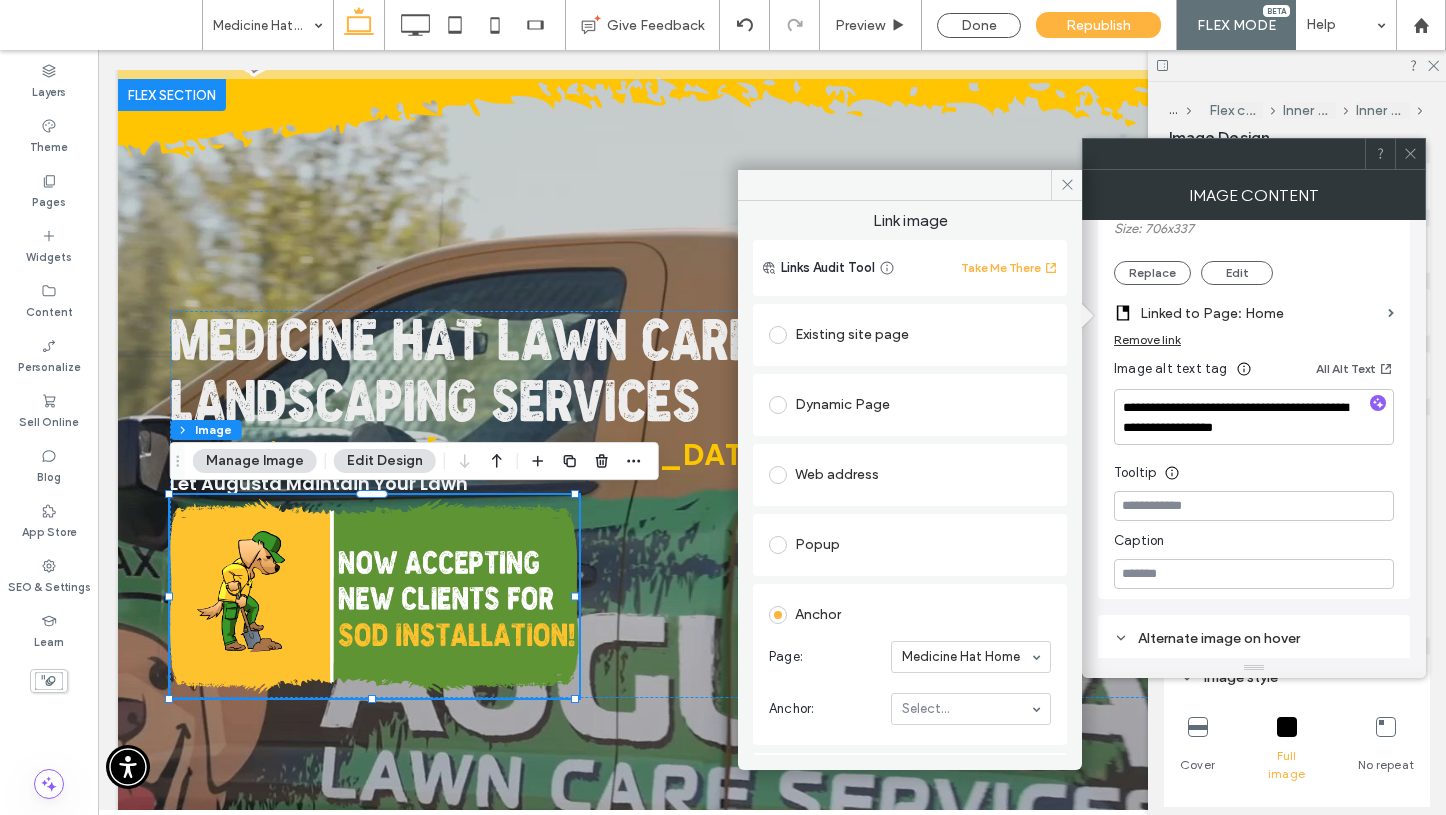 scroll, scrollTop: 0, scrollLeft: 0, axis: both 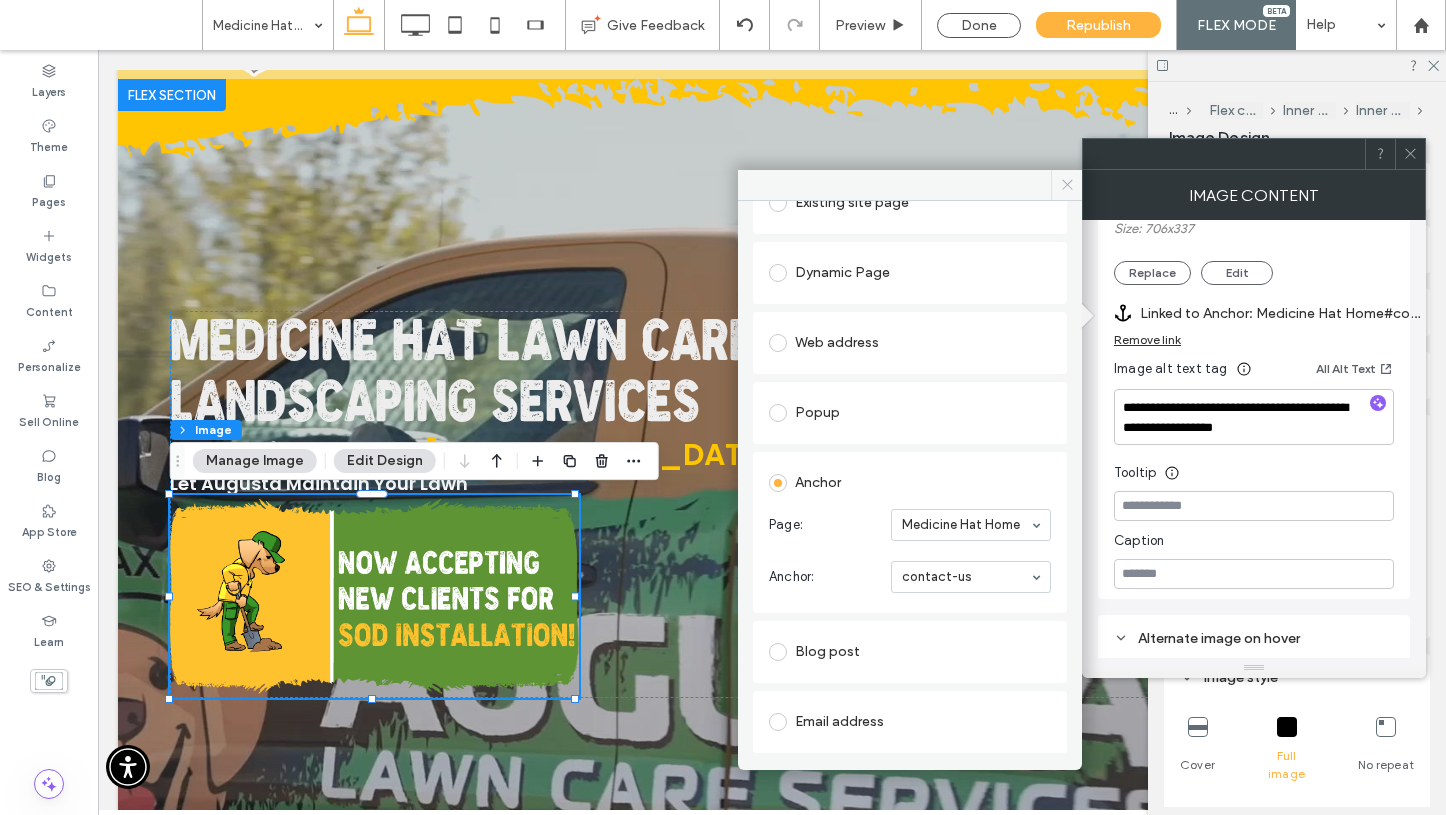 click 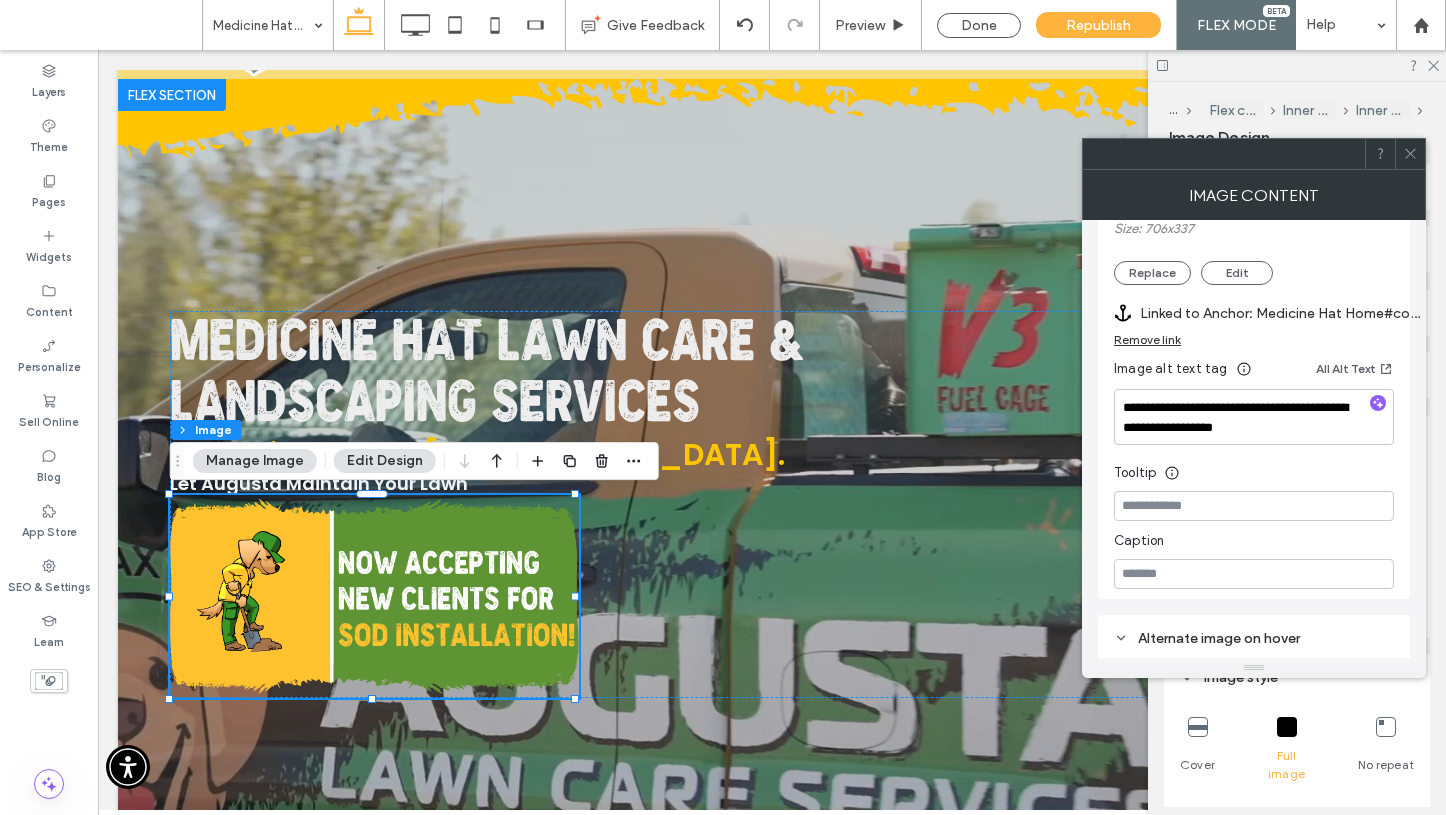 click 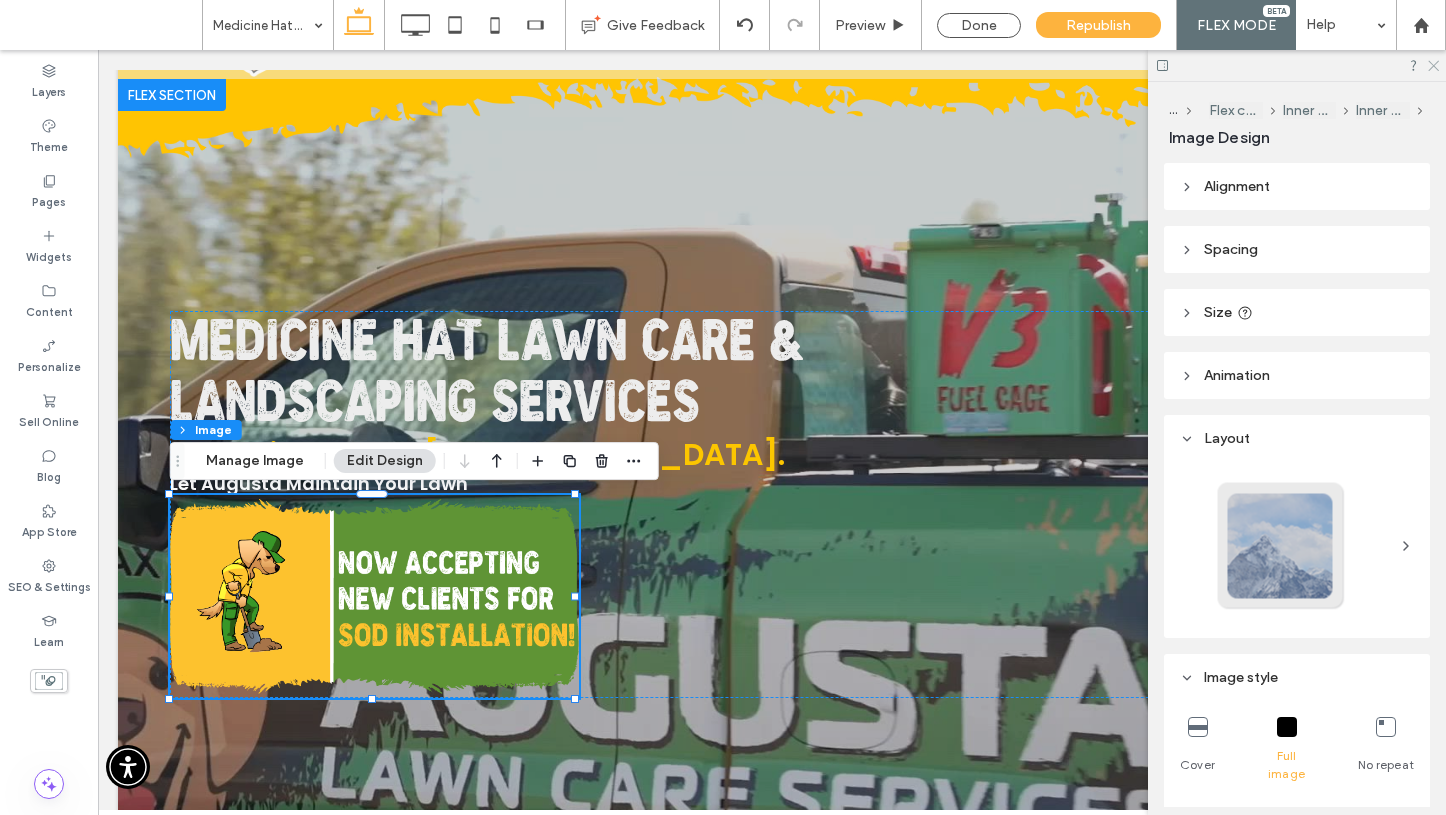 click 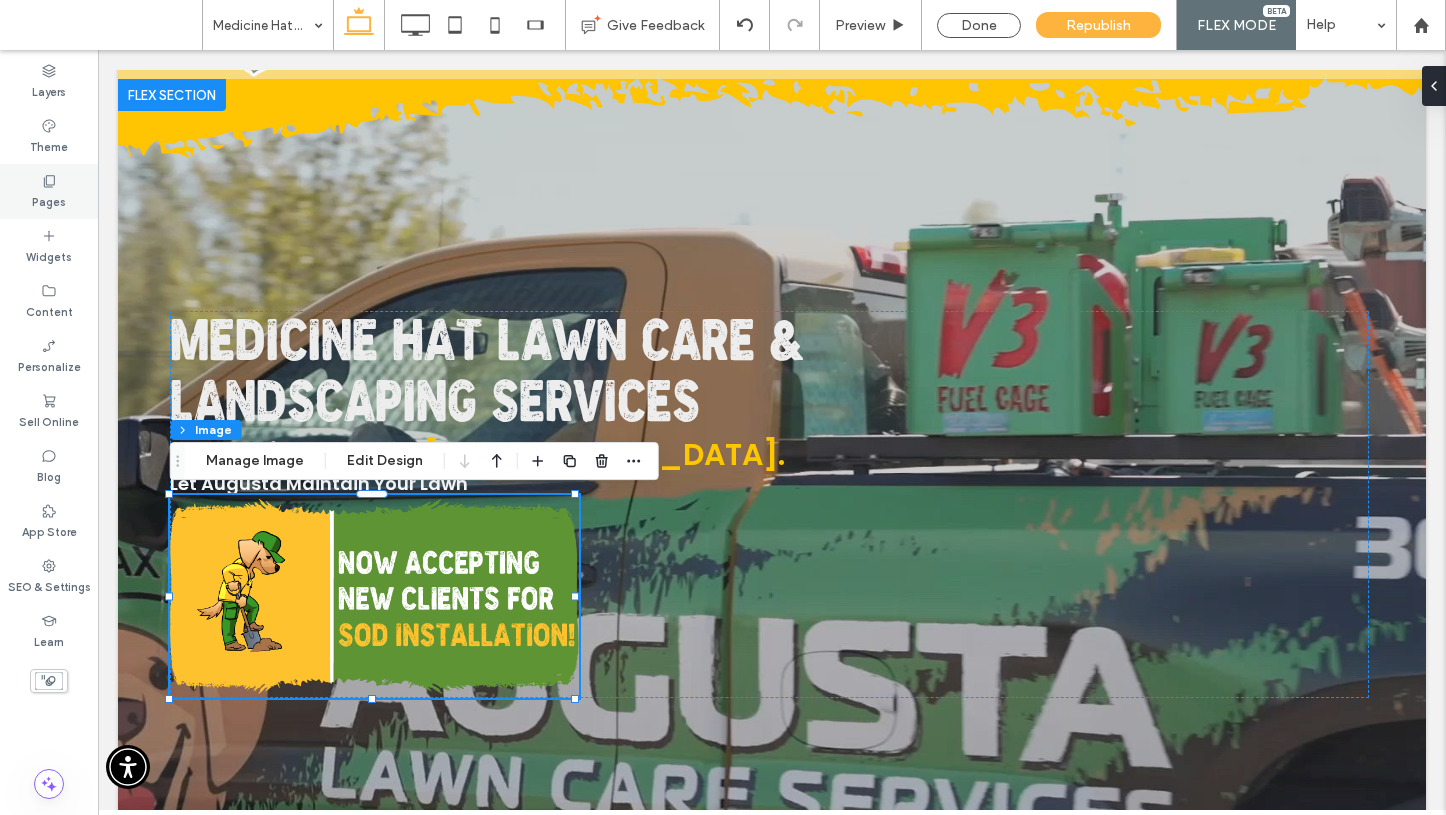 click on "Pages" at bounding box center (49, 200) 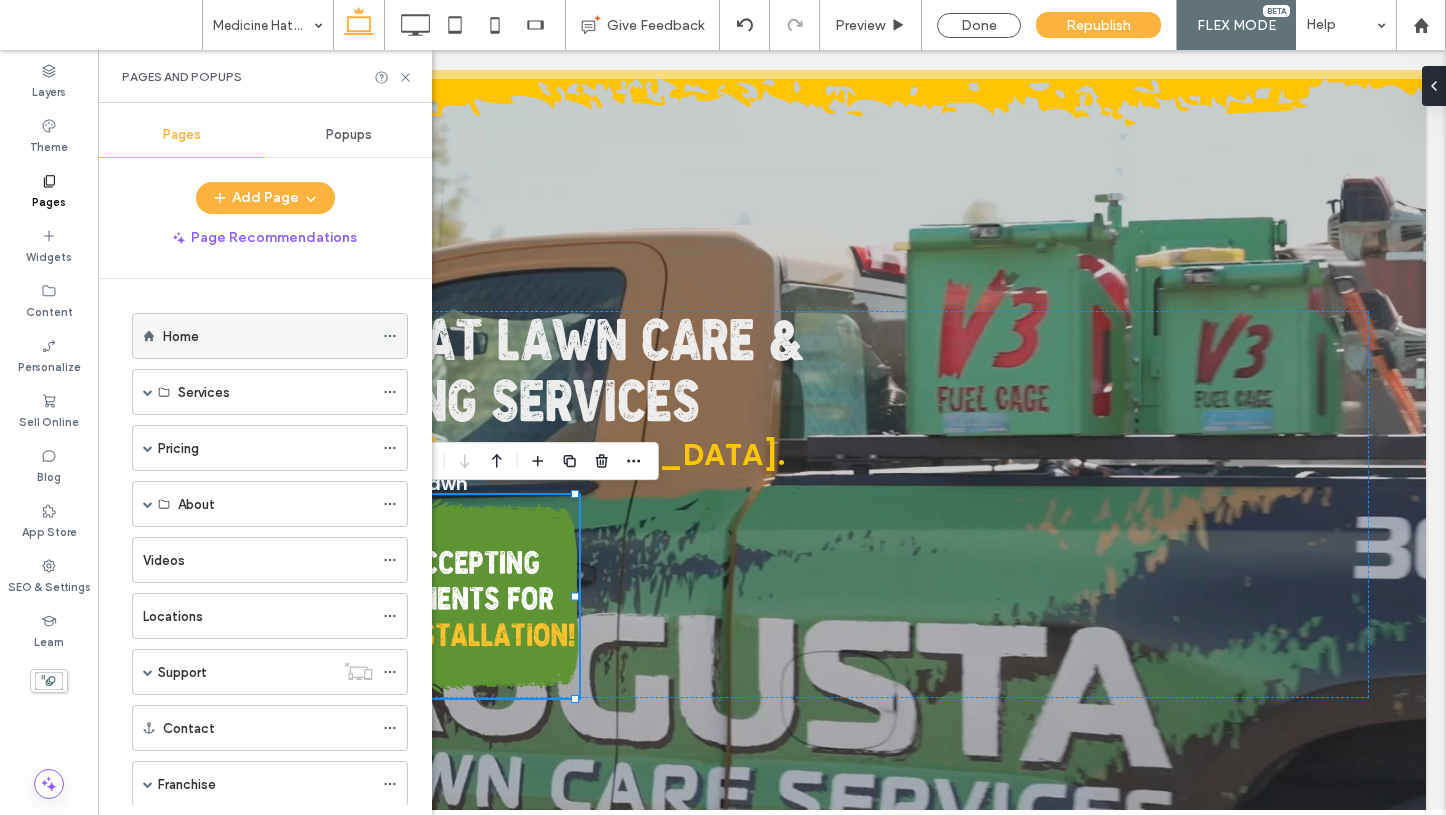 click on "Home" at bounding box center [268, 336] 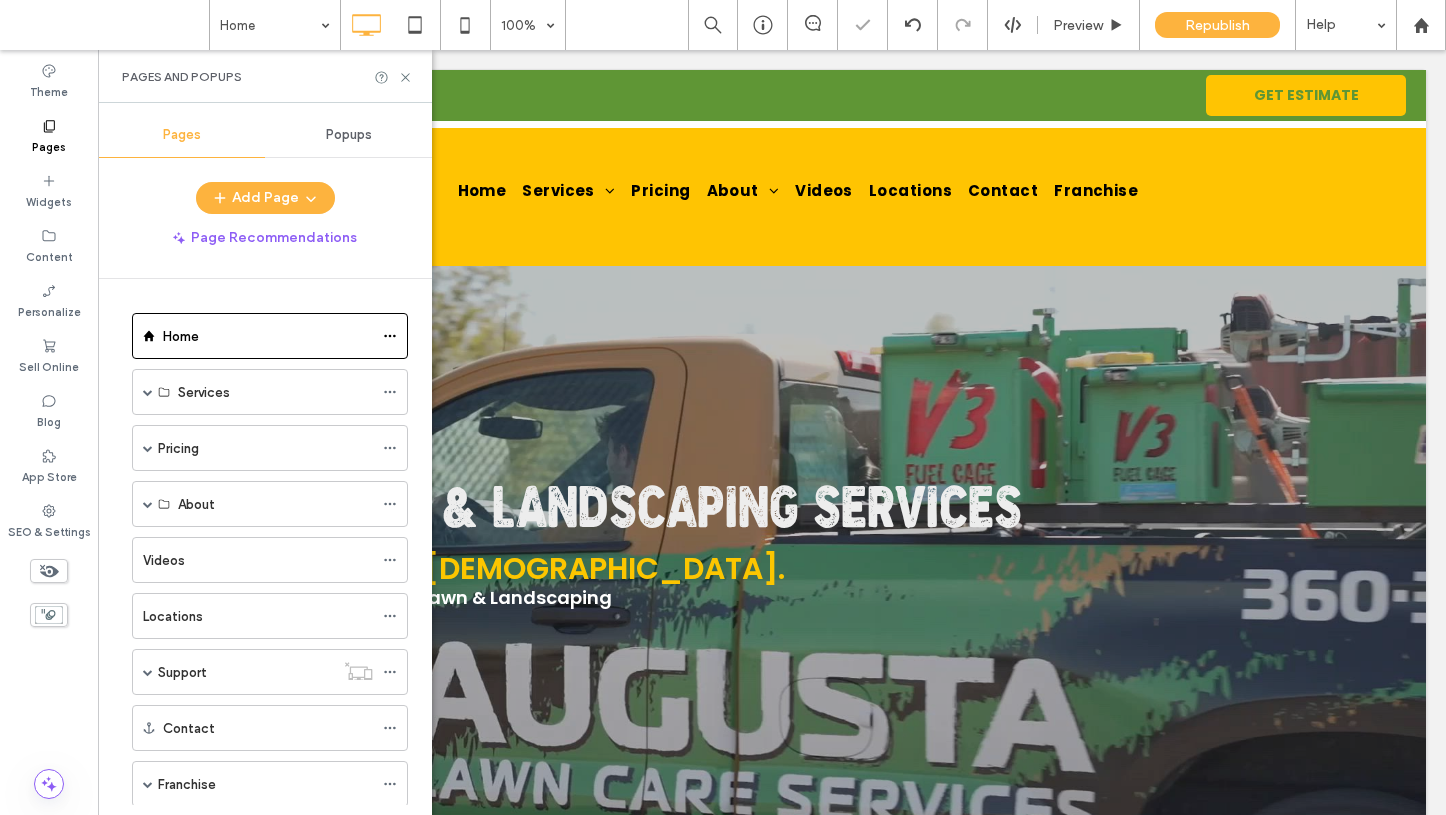 scroll, scrollTop: 0, scrollLeft: 0, axis: both 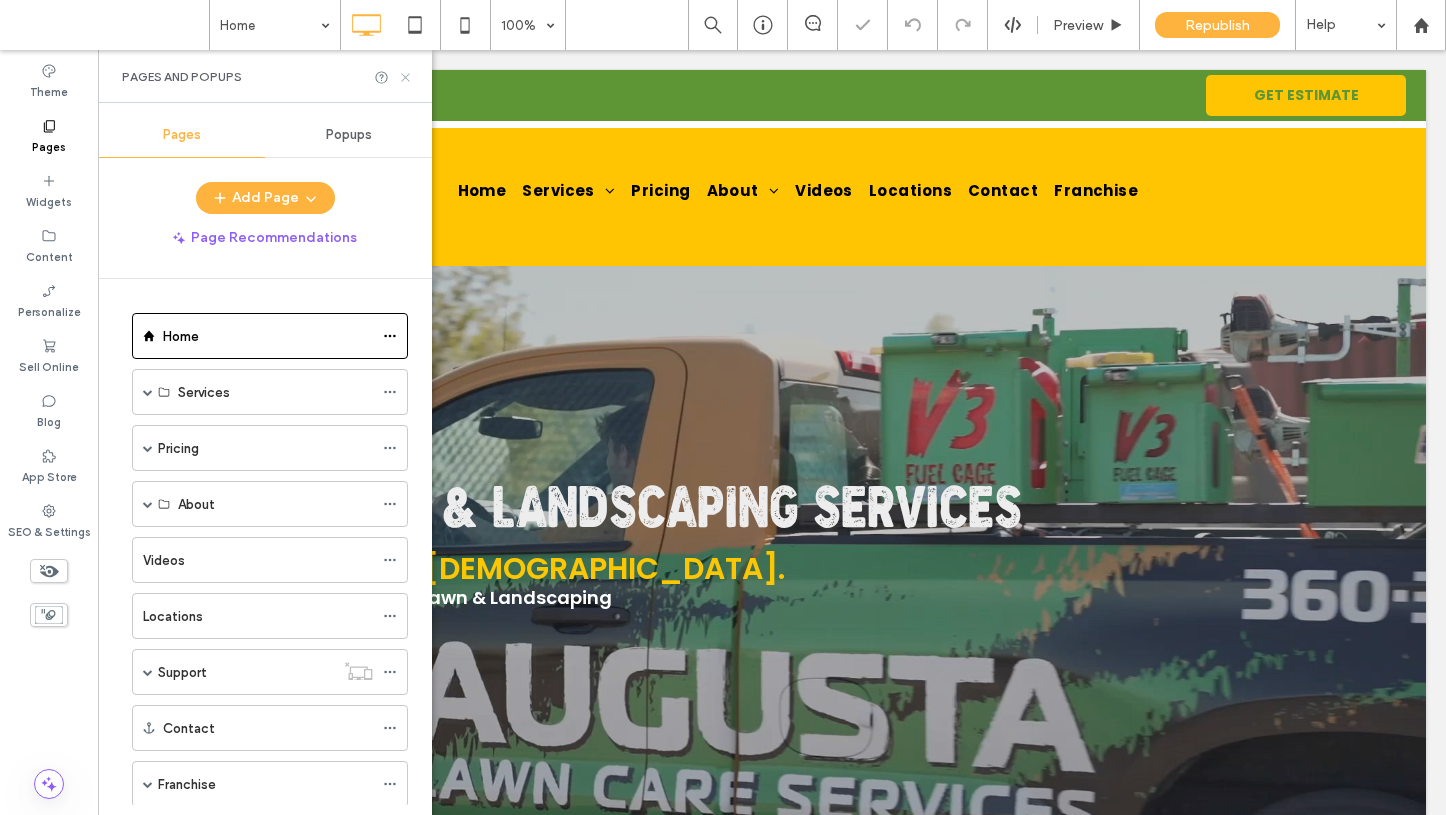 click 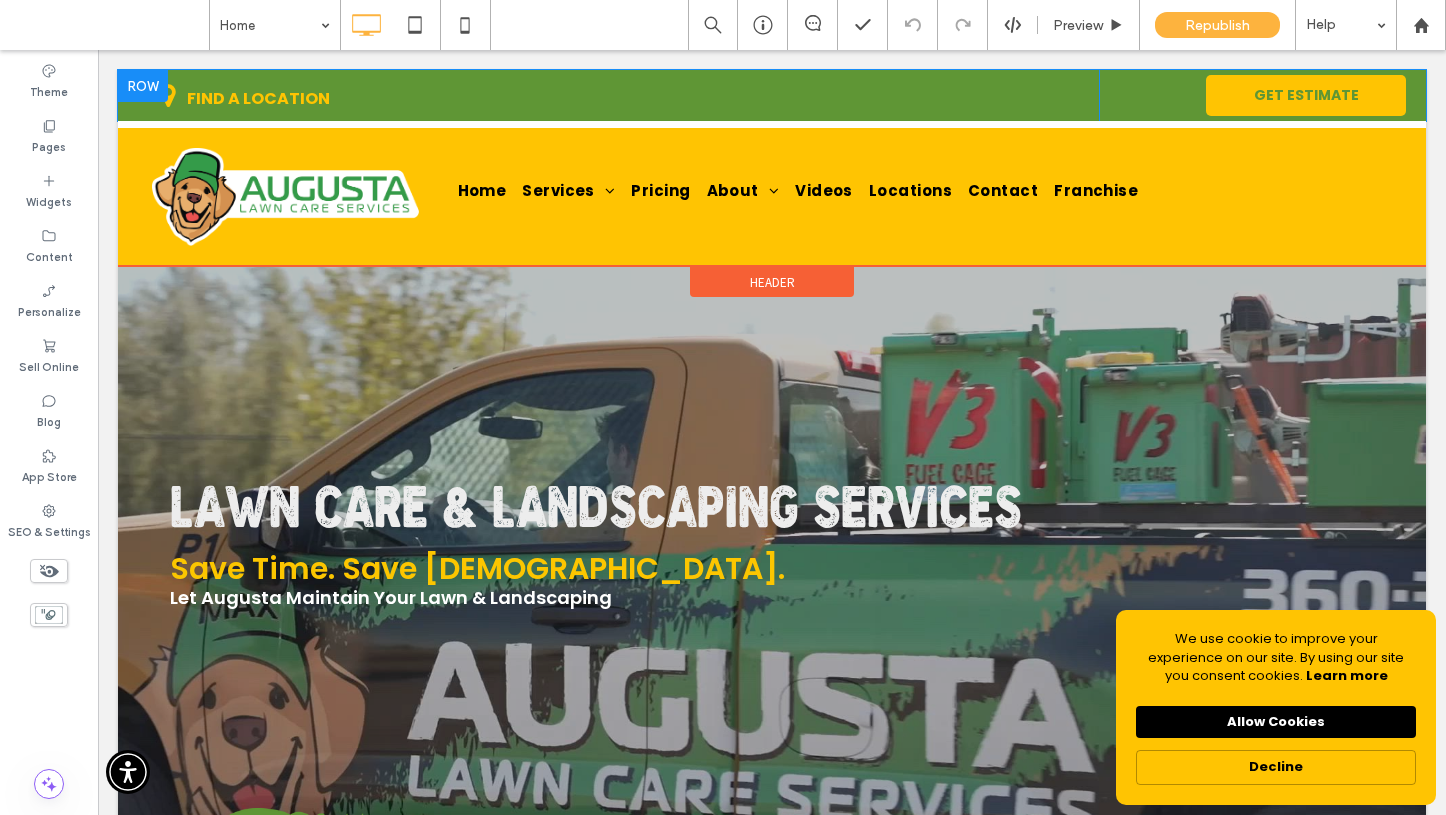 scroll, scrollTop: 4, scrollLeft: 0, axis: vertical 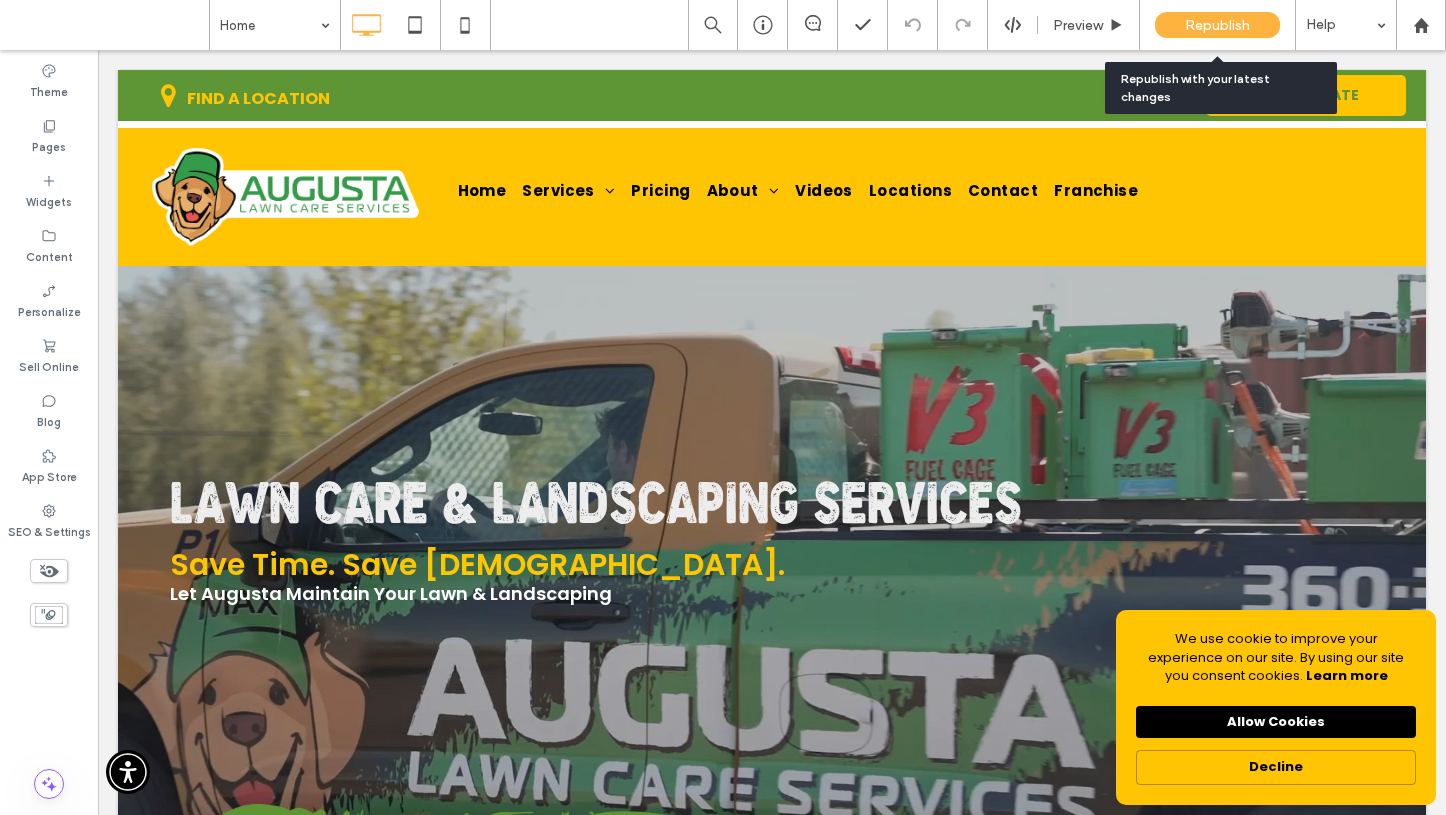 click on "Republish" at bounding box center [1217, 25] 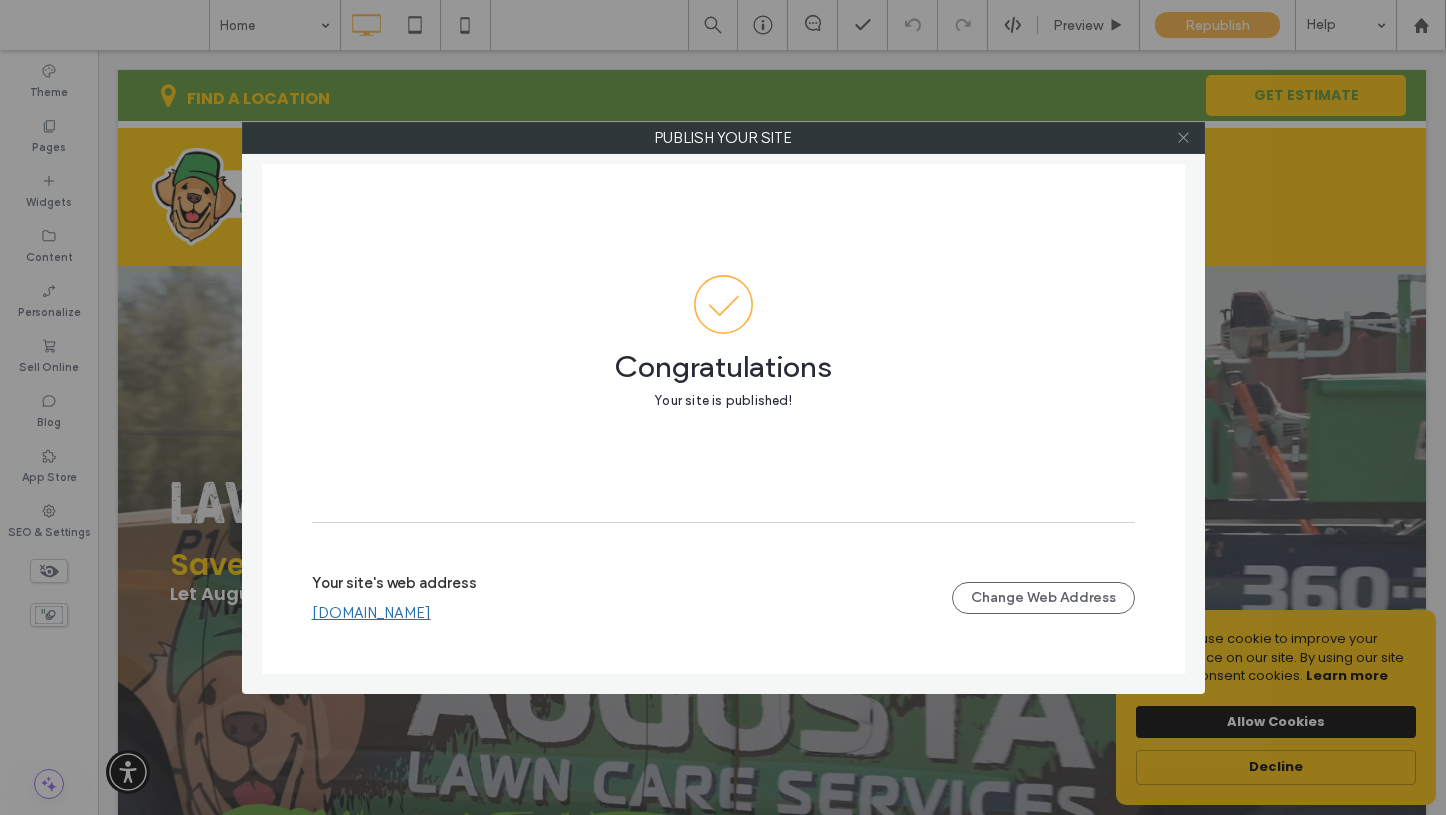 click 